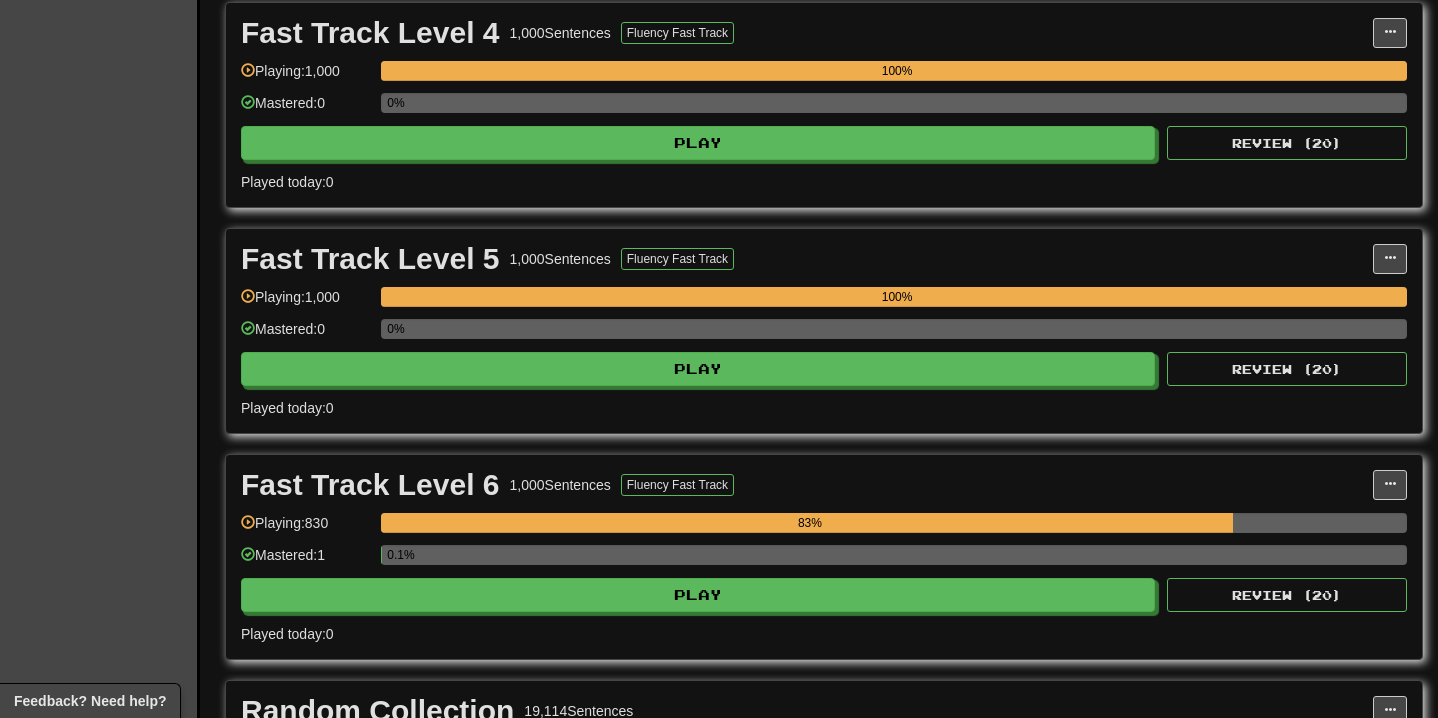 scroll, scrollTop: 1278, scrollLeft: 0, axis: vertical 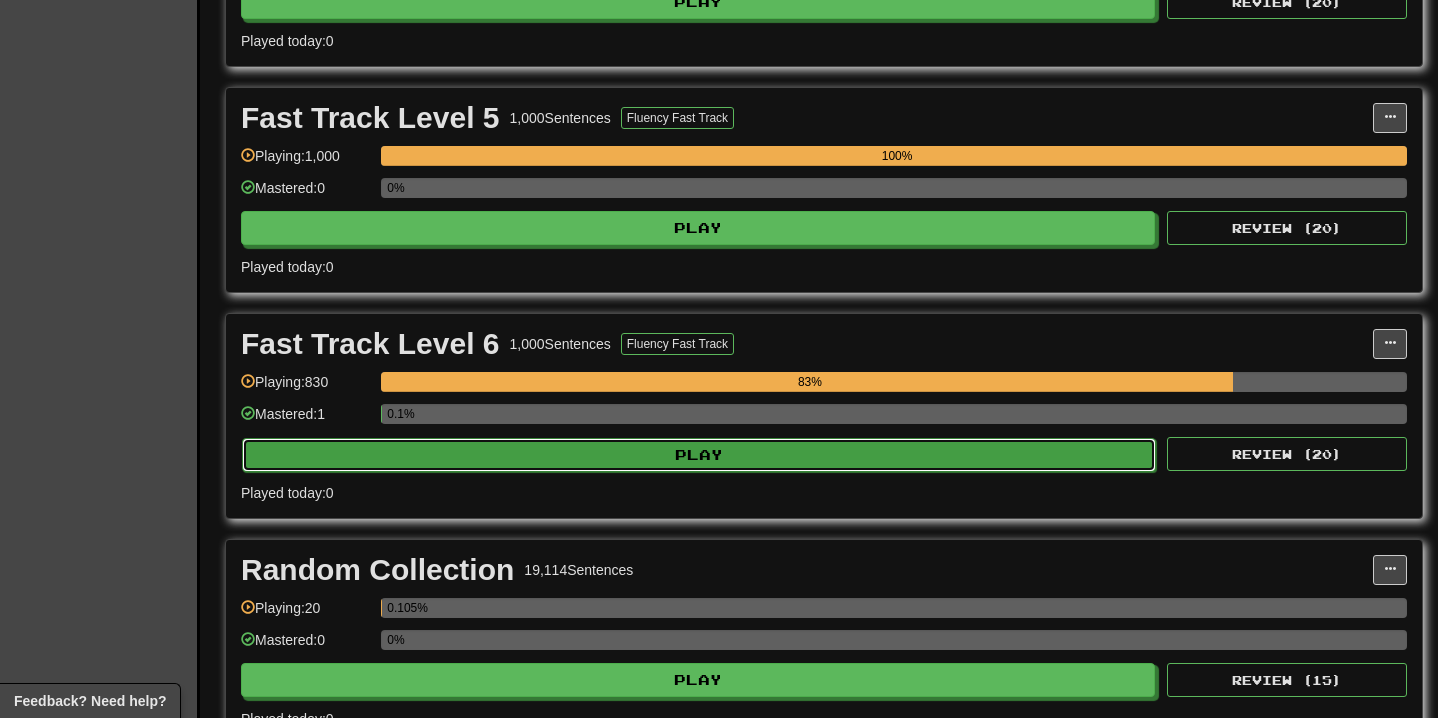 click on "Play" at bounding box center (699, 455) 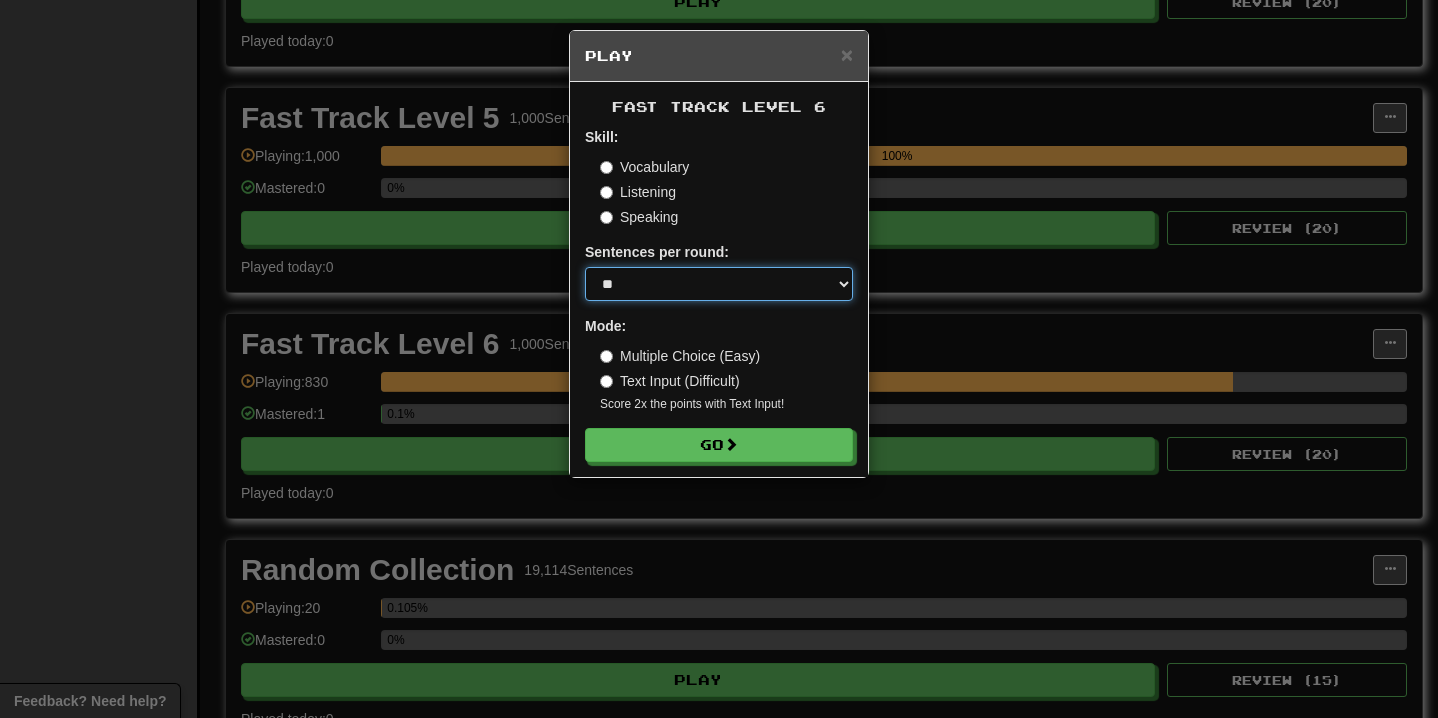 click on "* ** ** ** ** ** *** ********" at bounding box center [719, 284] 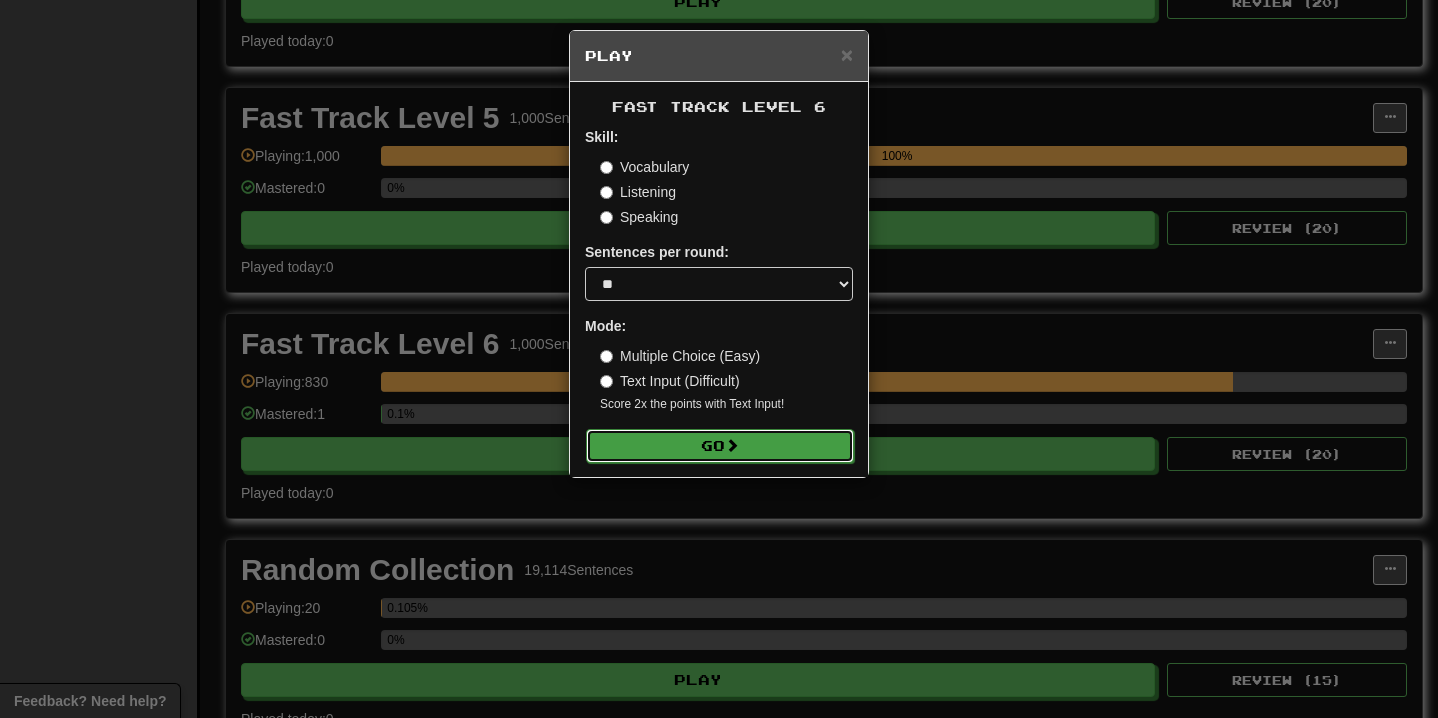 click at bounding box center [732, 445] 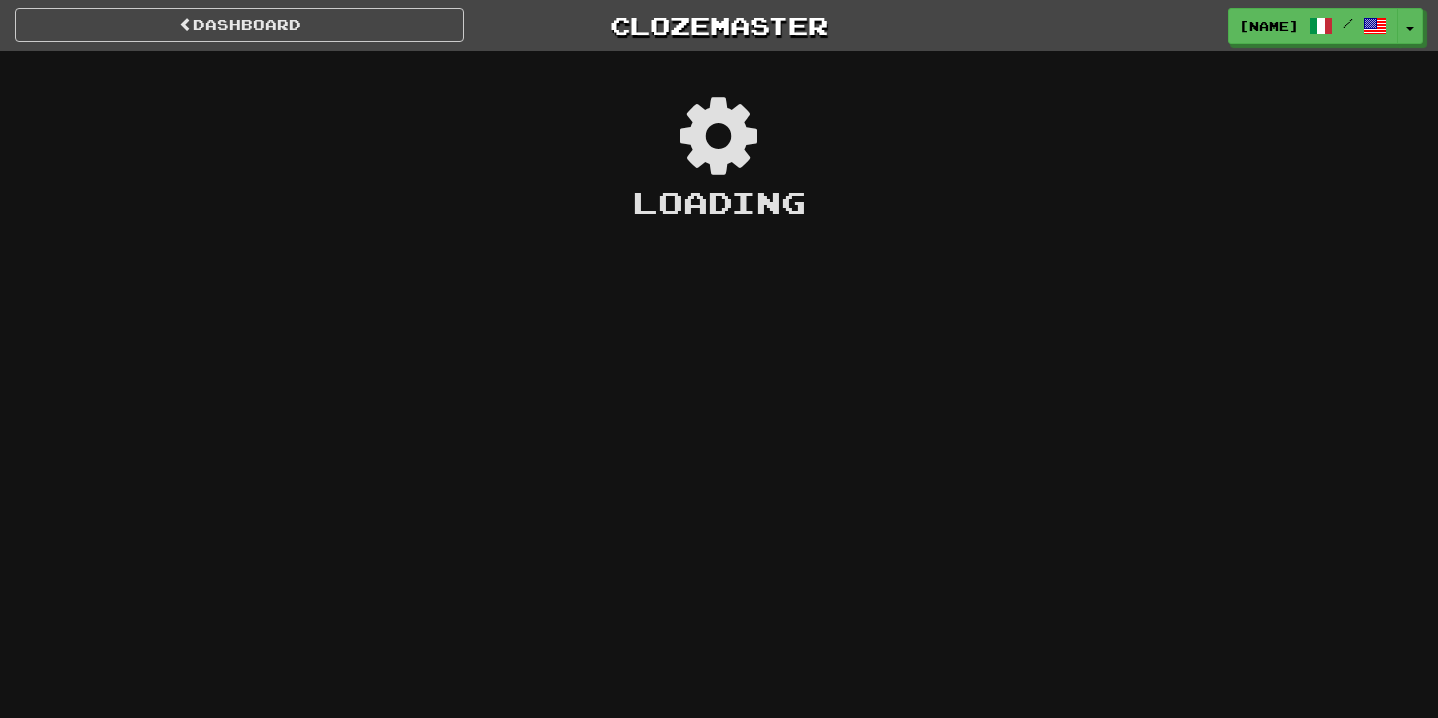 scroll, scrollTop: 0, scrollLeft: 0, axis: both 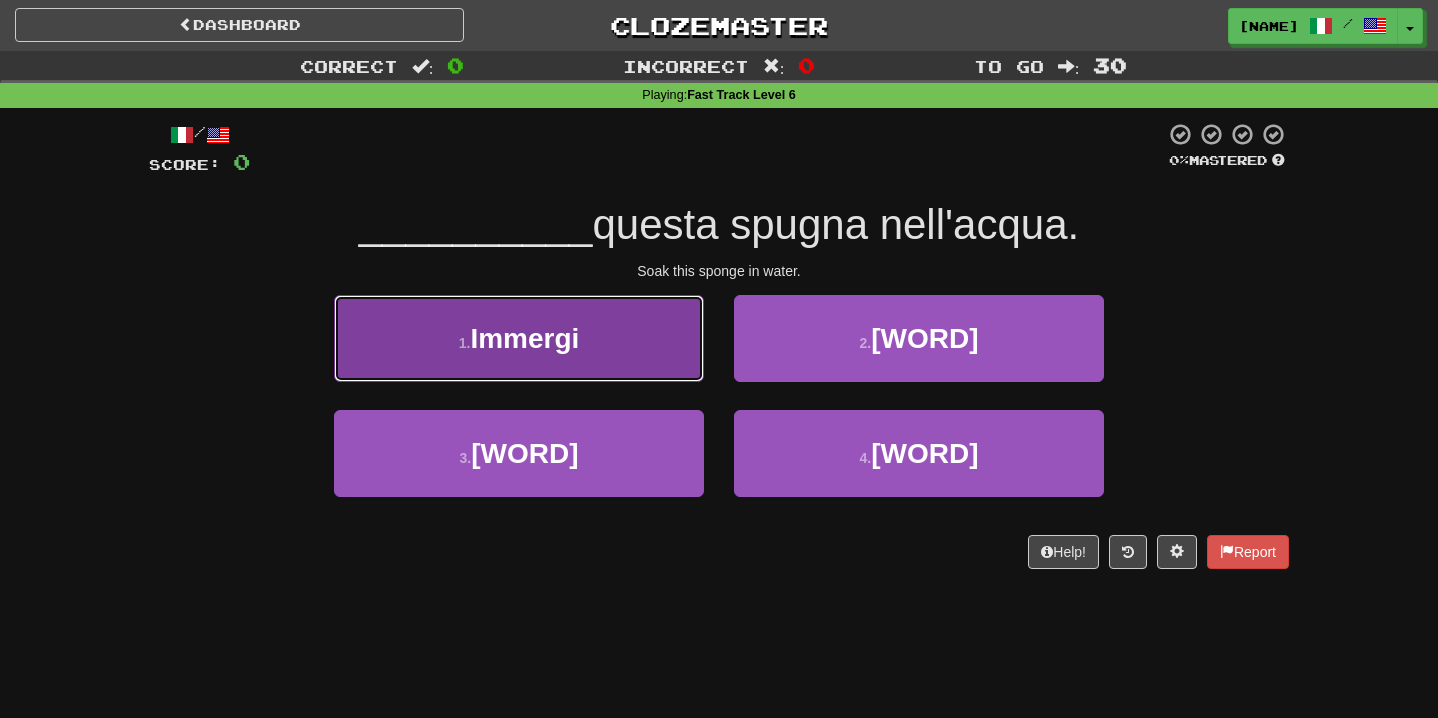 click on "1 .  Immergi" at bounding box center [519, 338] 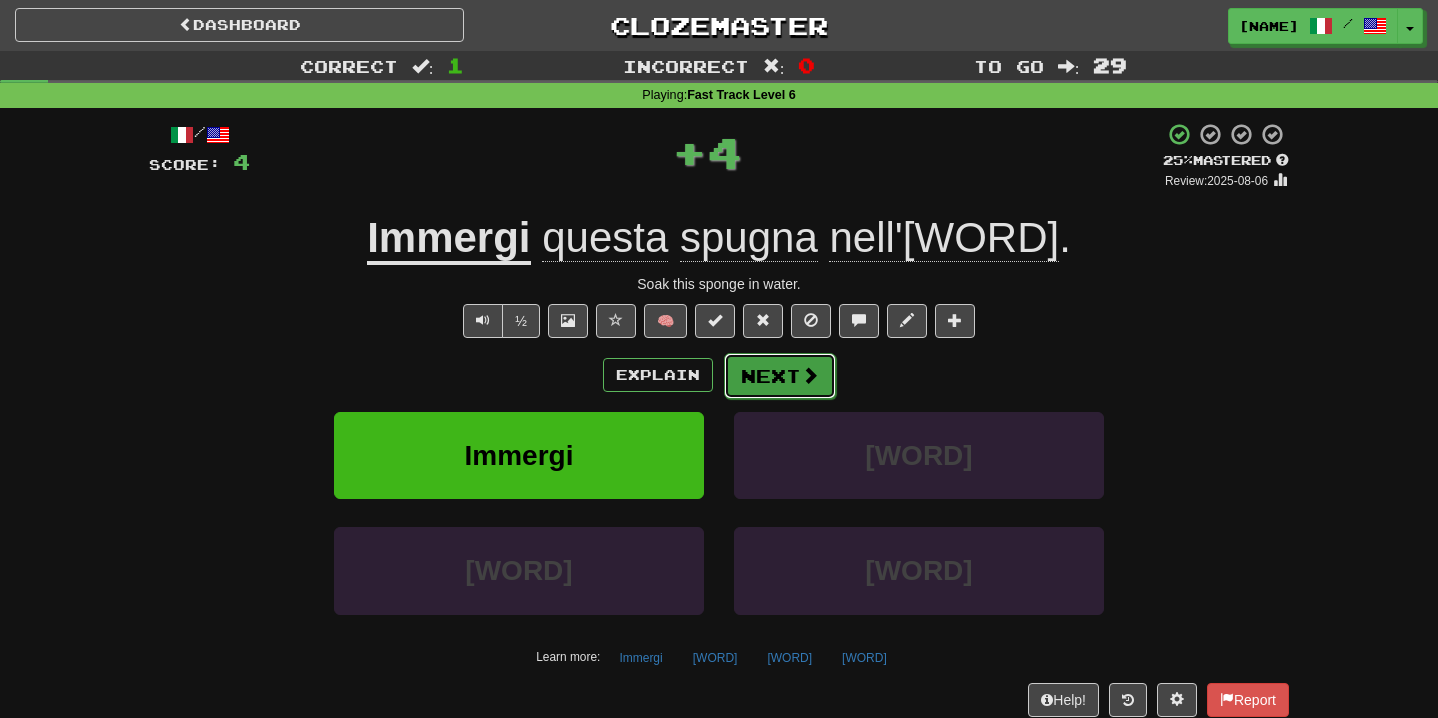 click on "Next" at bounding box center [780, 376] 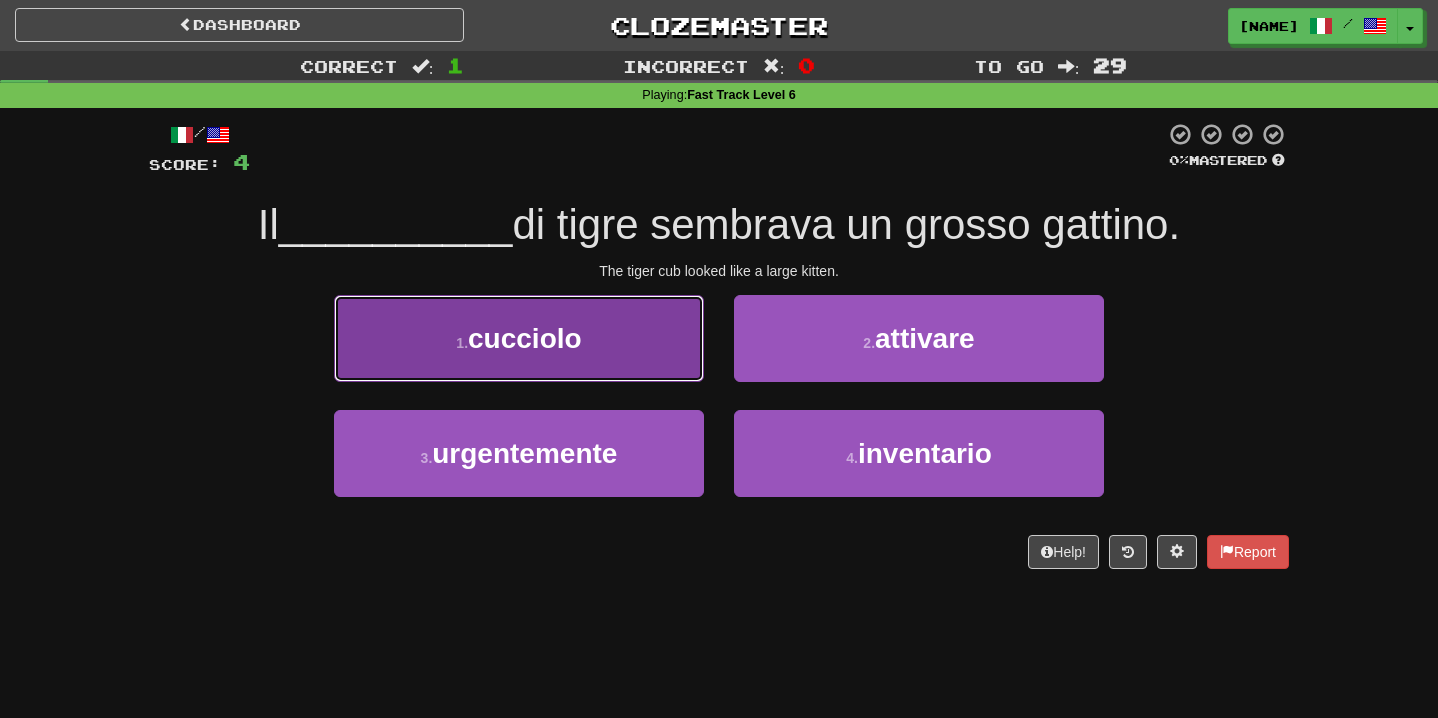 click on "1 . [WORD]" at bounding box center [519, 338] 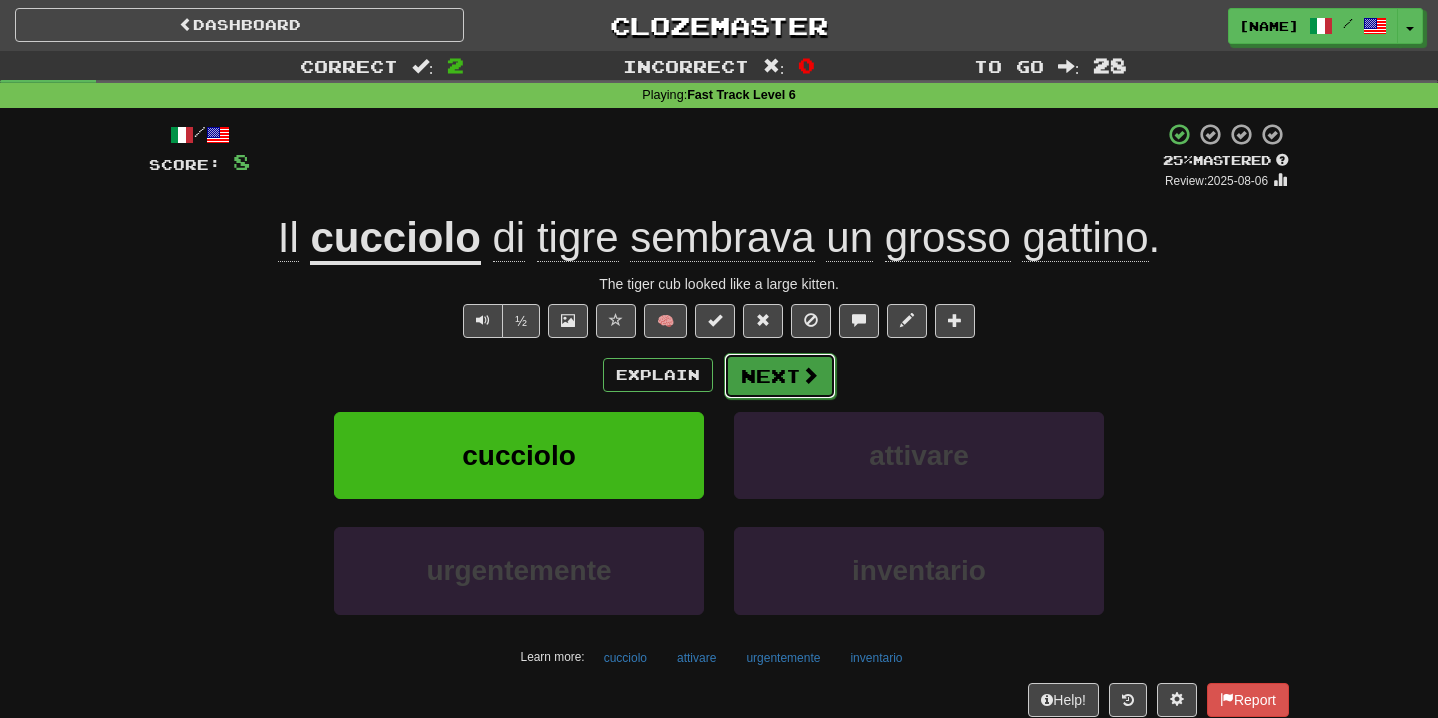 click on "Next" at bounding box center (780, 376) 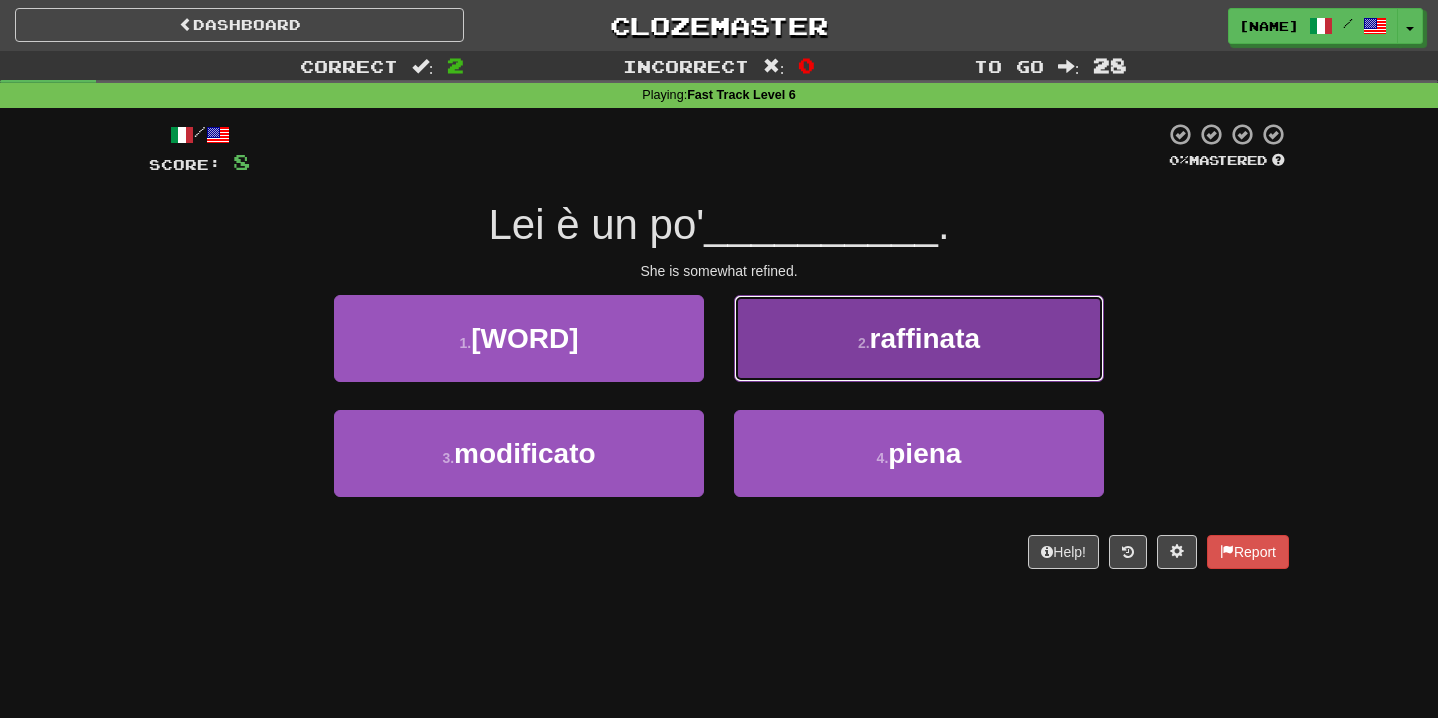 click on "2 . [WORD]" at bounding box center [919, 338] 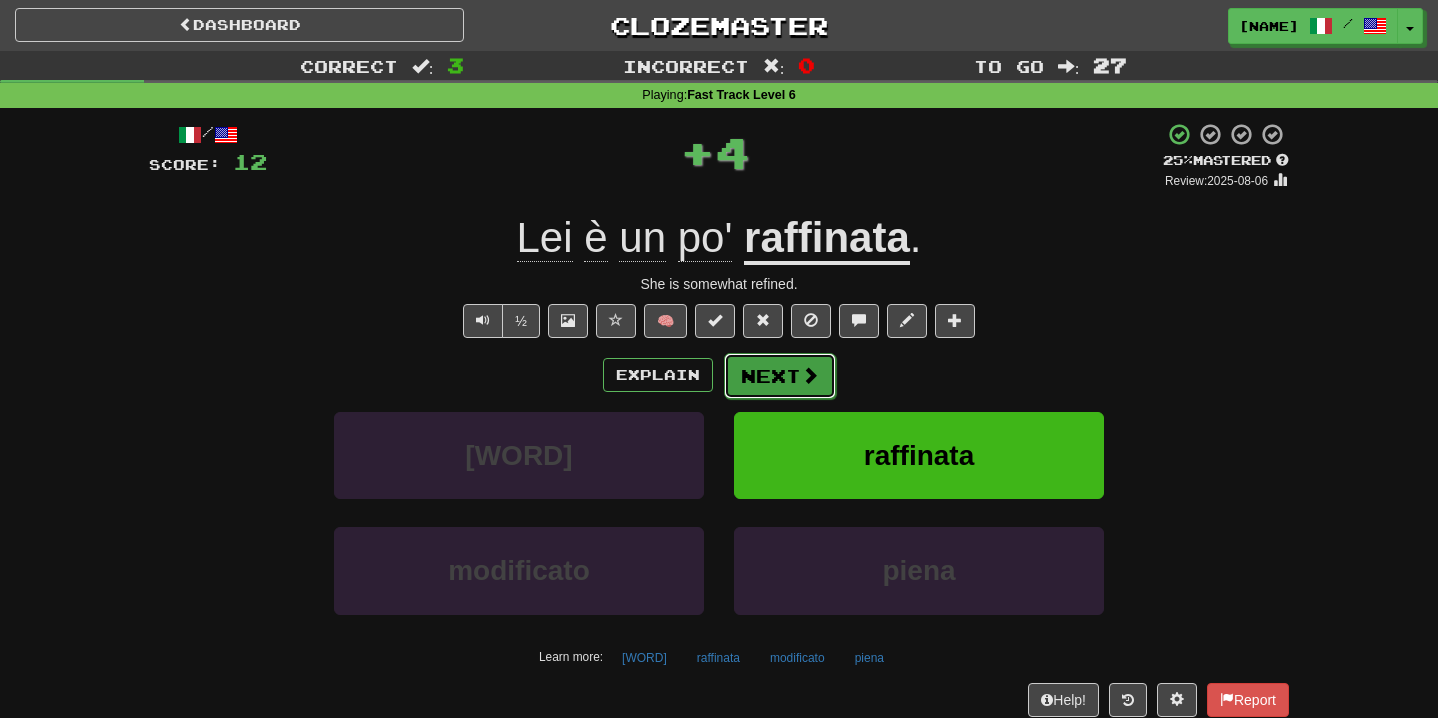 click at bounding box center [810, 375] 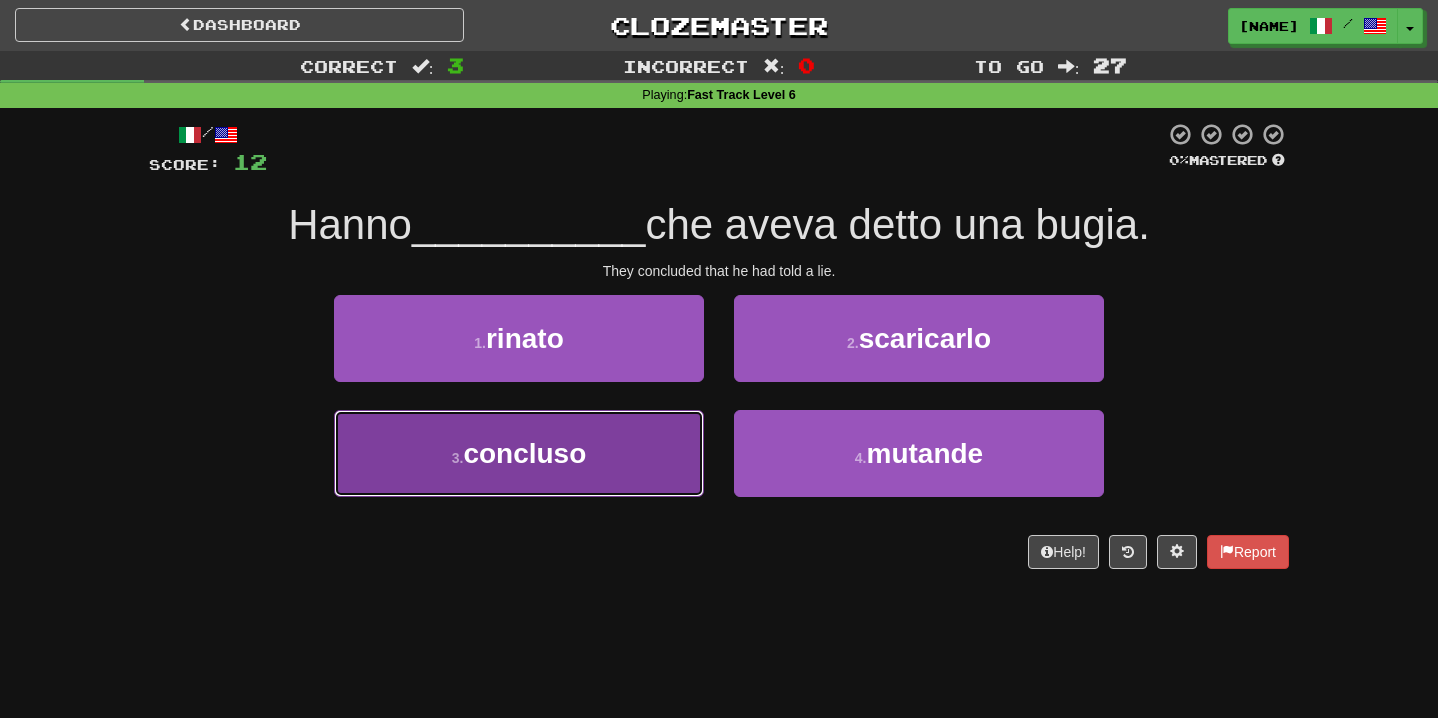 click on "3 . [WORD]" at bounding box center [519, 453] 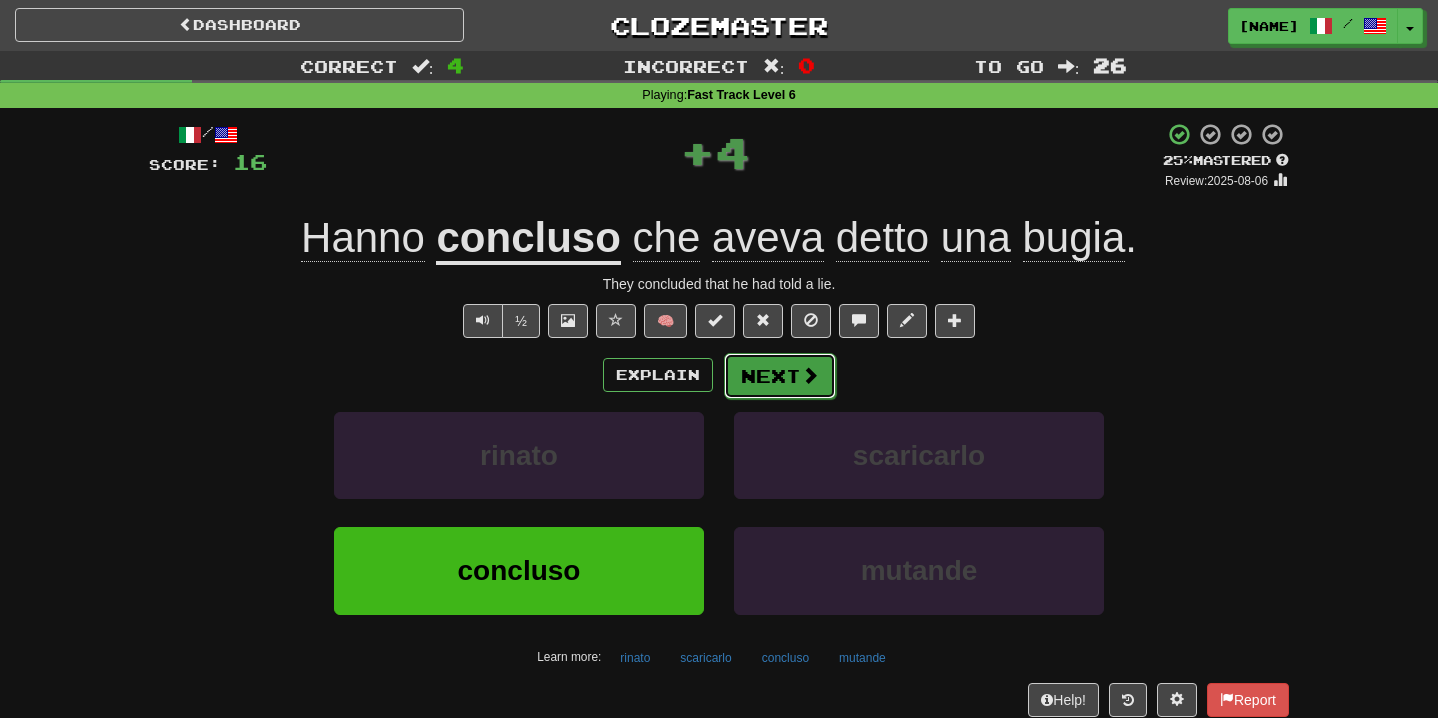 click on "Next" at bounding box center (780, 376) 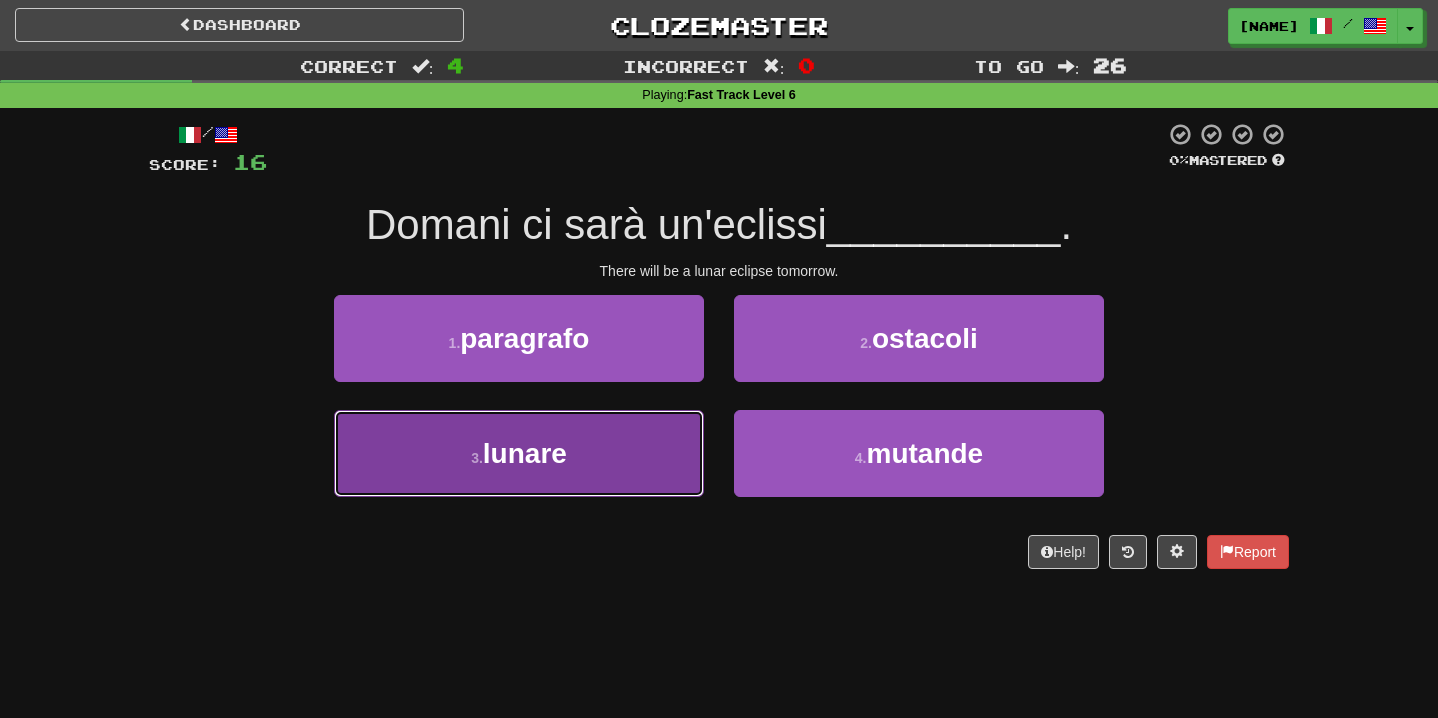 click on "3 . [WORD]" at bounding box center (519, 453) 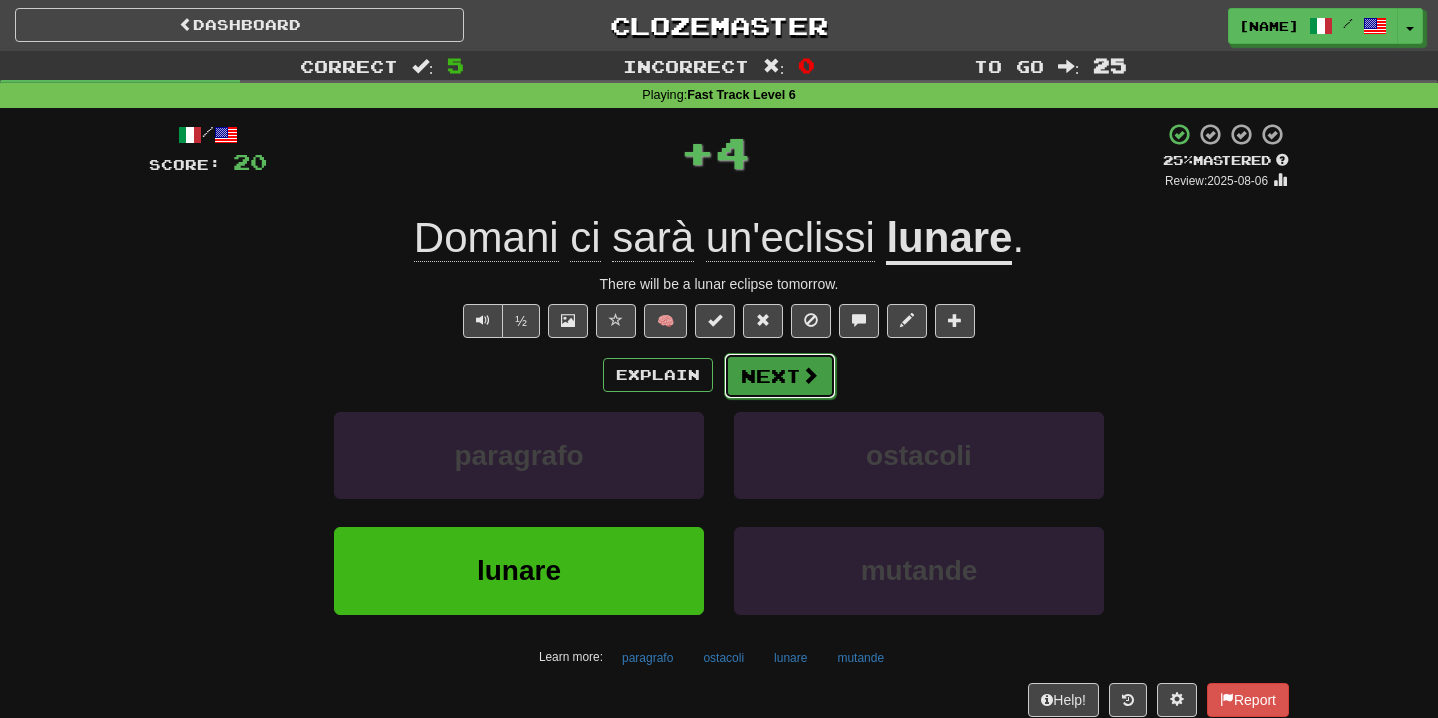 click on "Next" at bounding box center (780, 376) 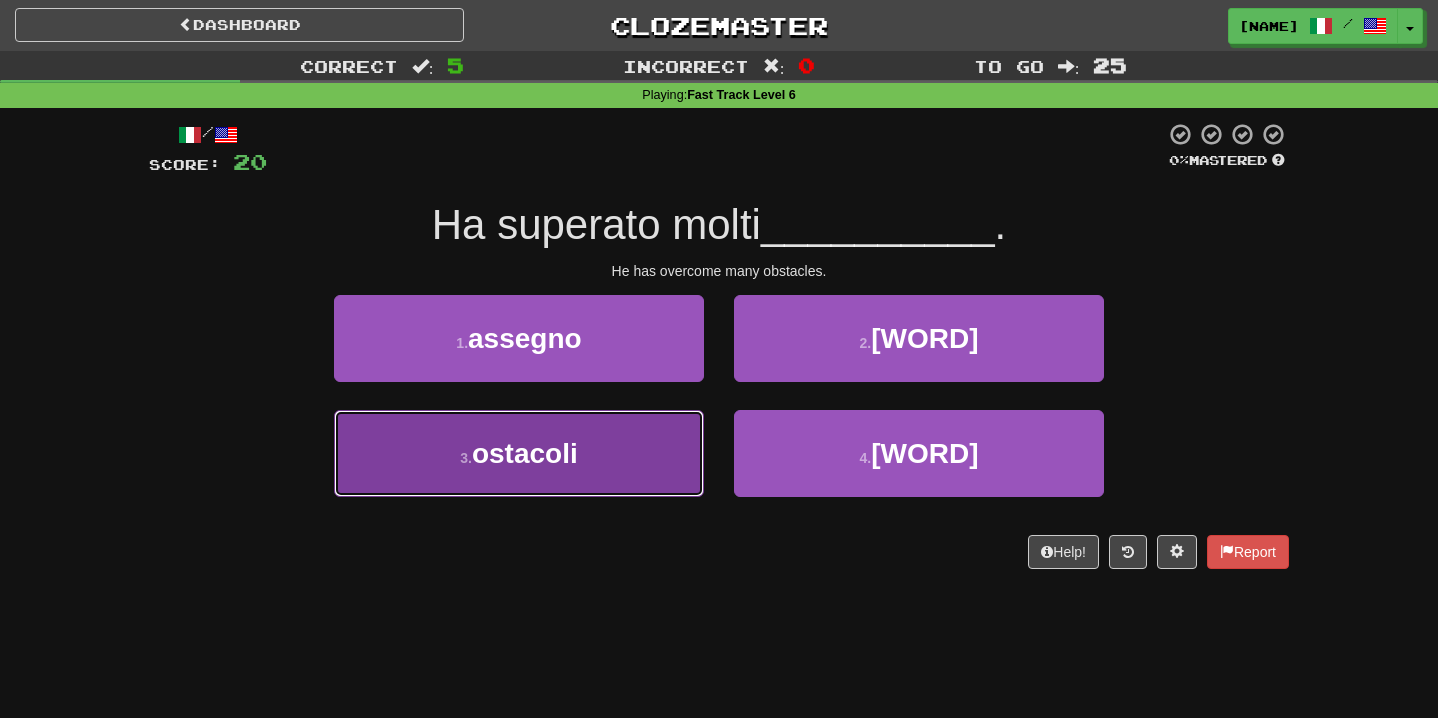 click on "3 . [WORD]" at bounding box center (519, 453) 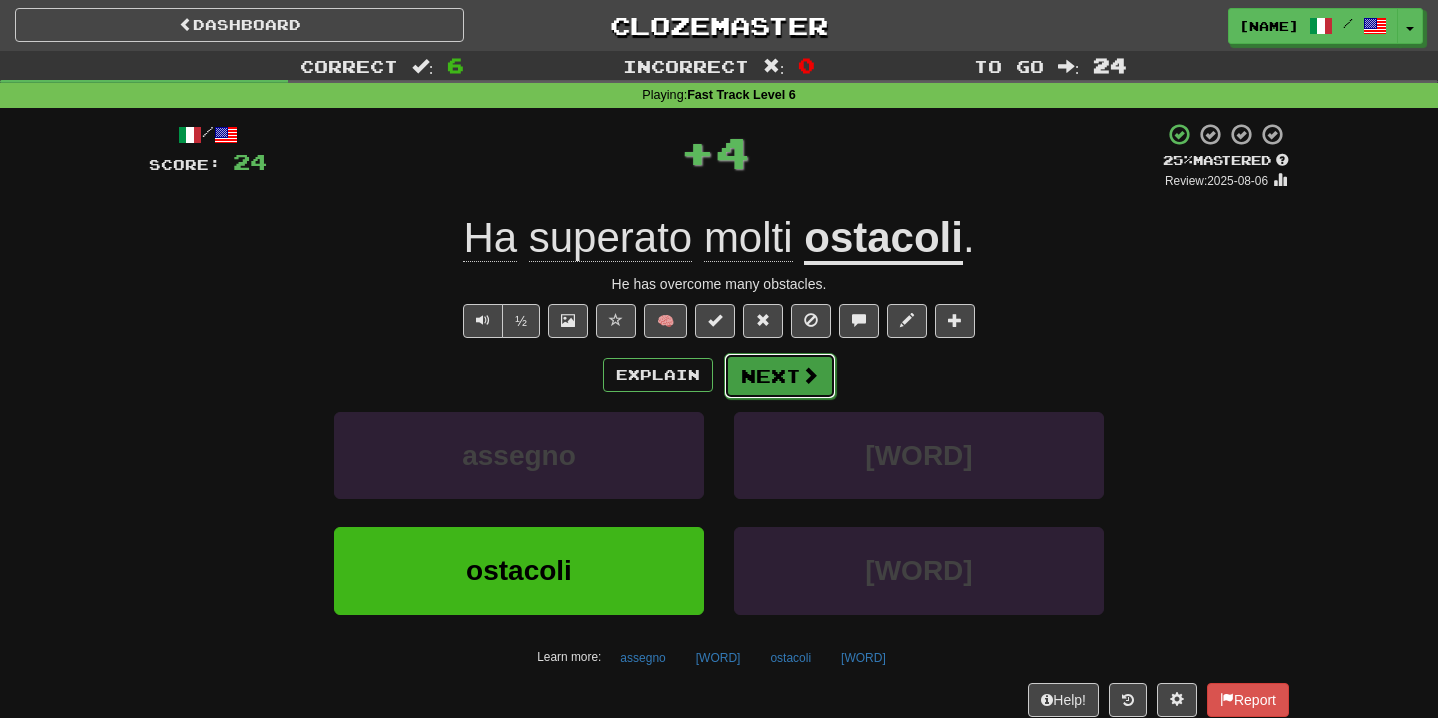 click on "Next" at bounding box center (780, 376) 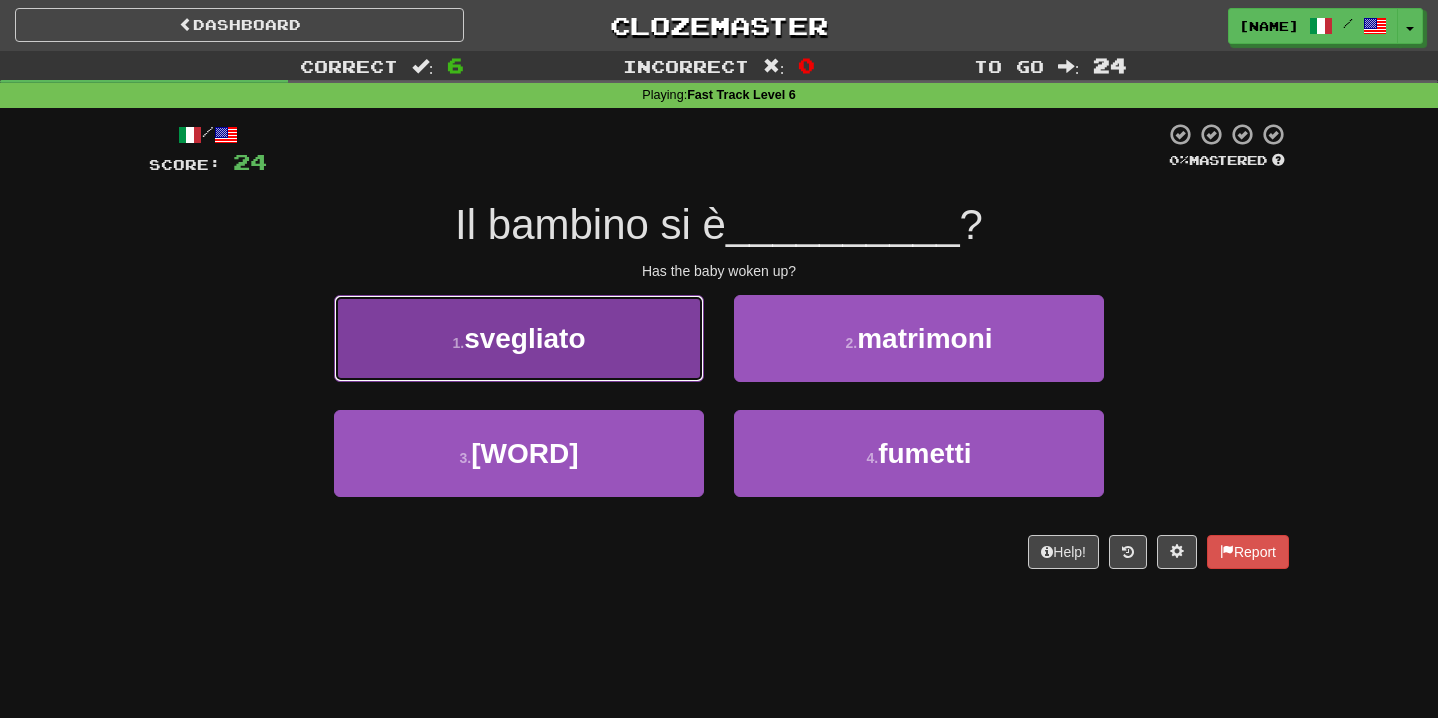 click on "1 .  svegliato" at bounding box center [519, 338] 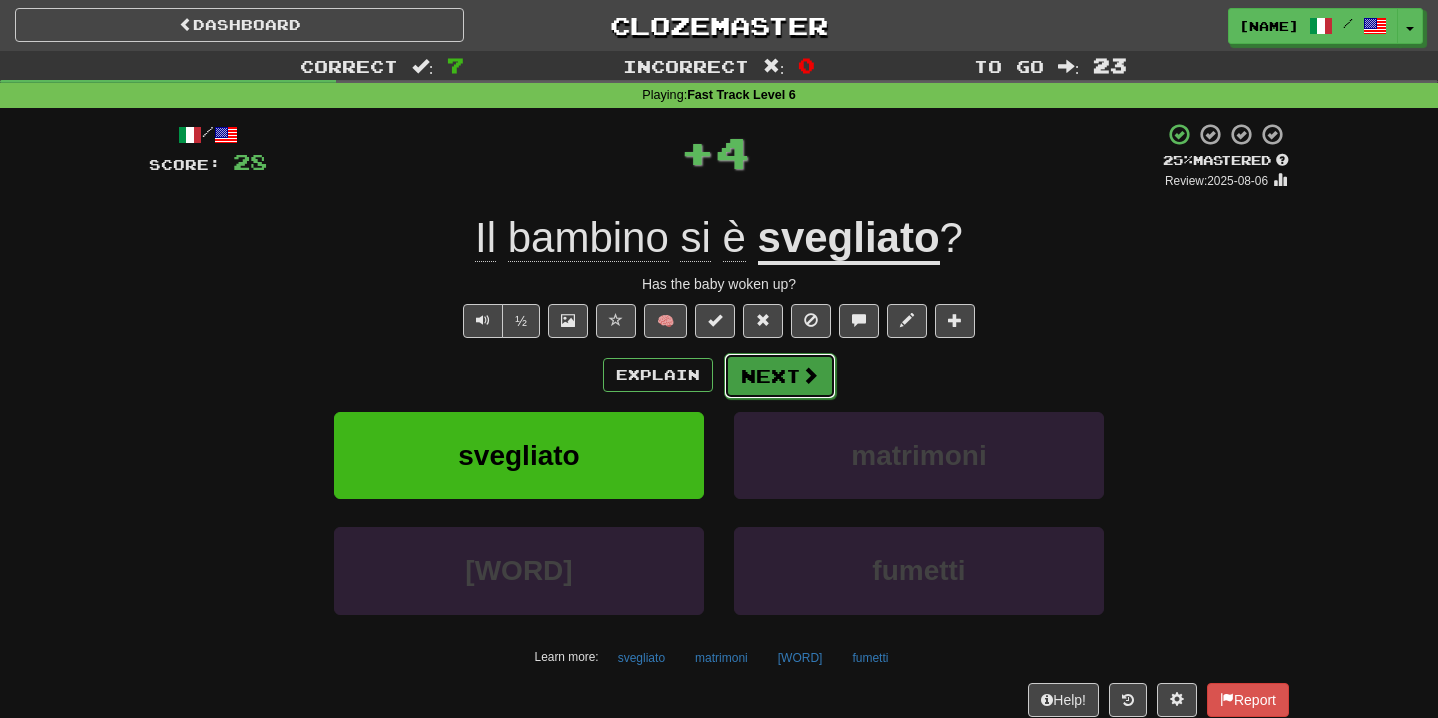 click on "Next" at bounding box center (780, 376) 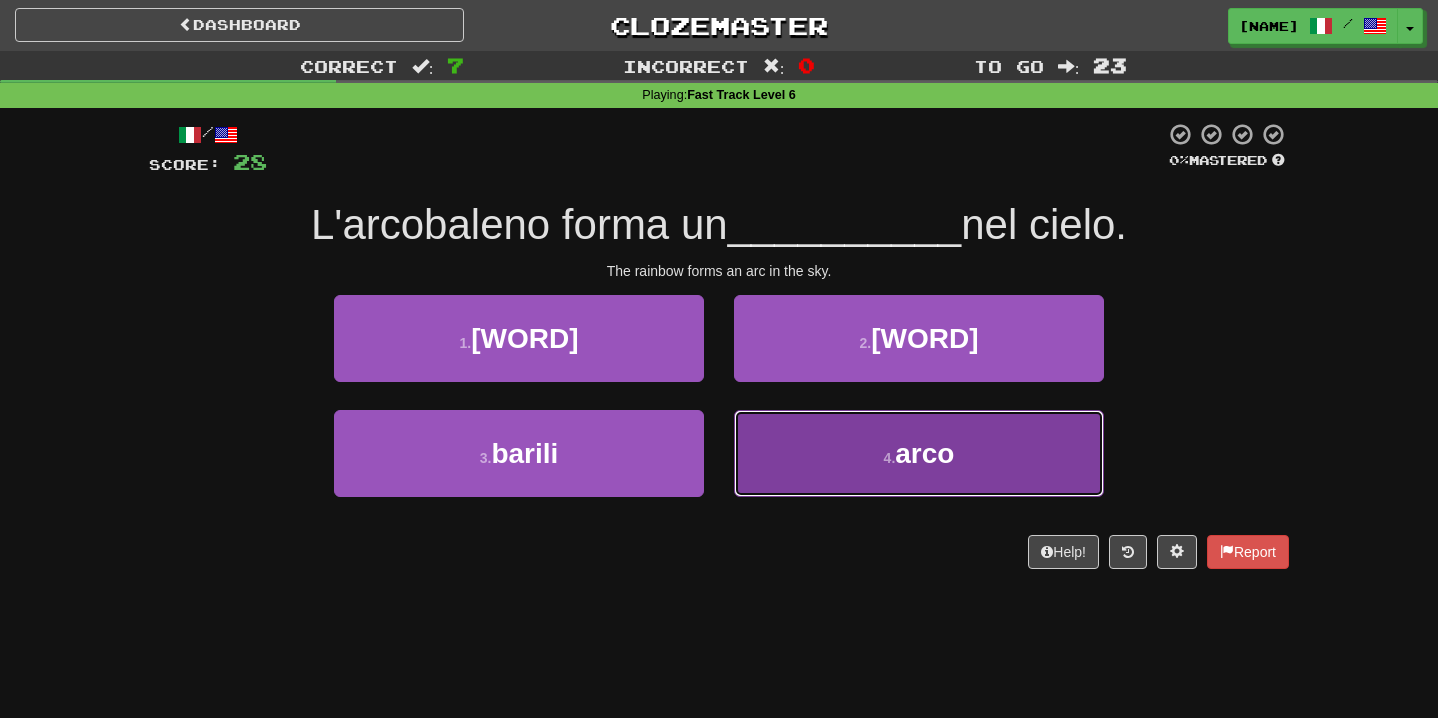 click on "4 .  arco" at bounding box center (919, 453) 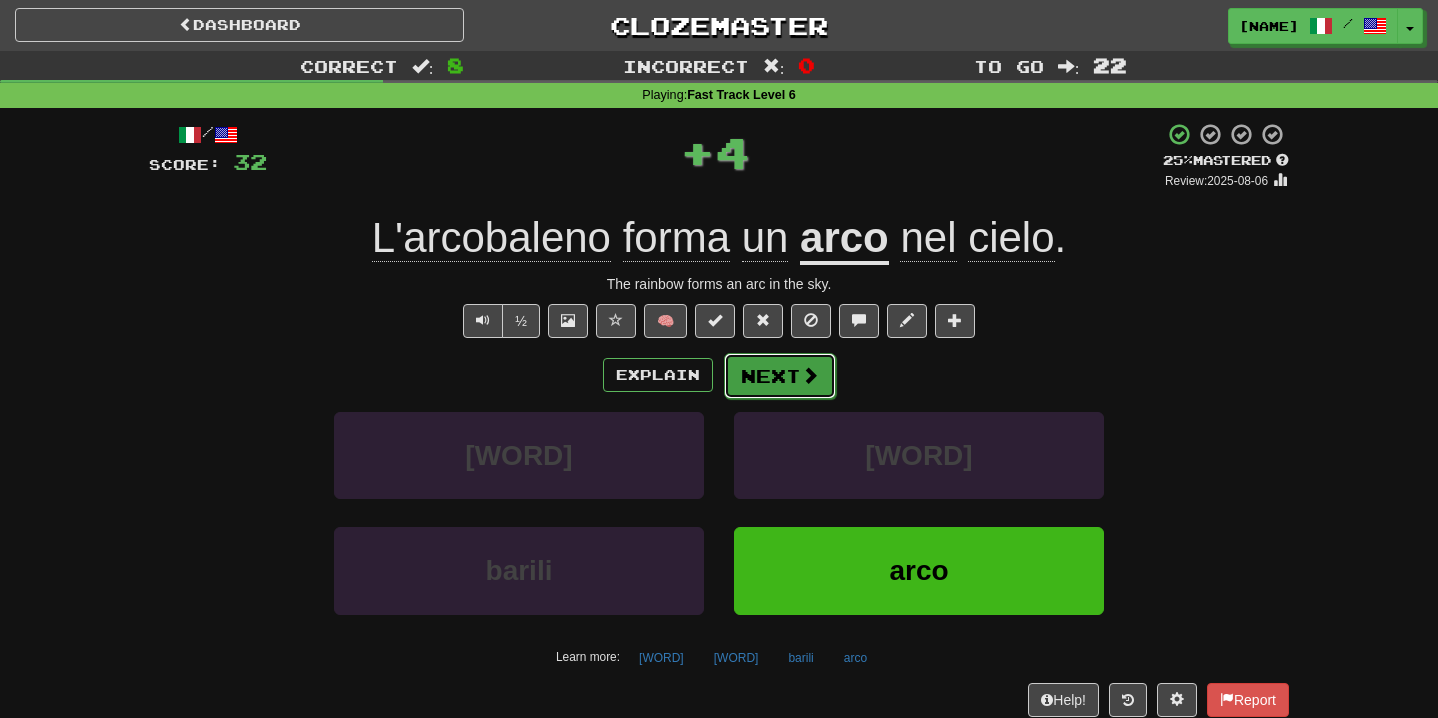 click at bounding box center (810, 375) 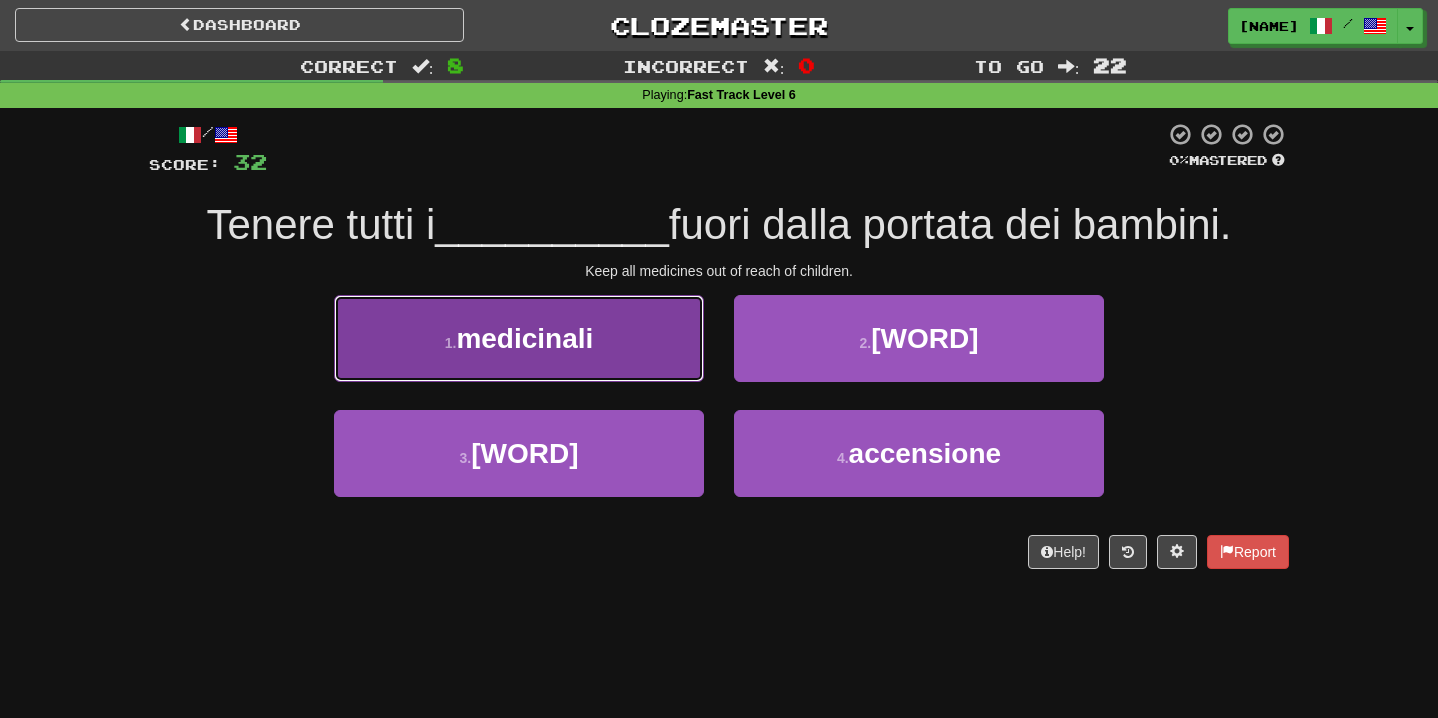 click on "1 . [WORD]" at bounding box center (519, 338) 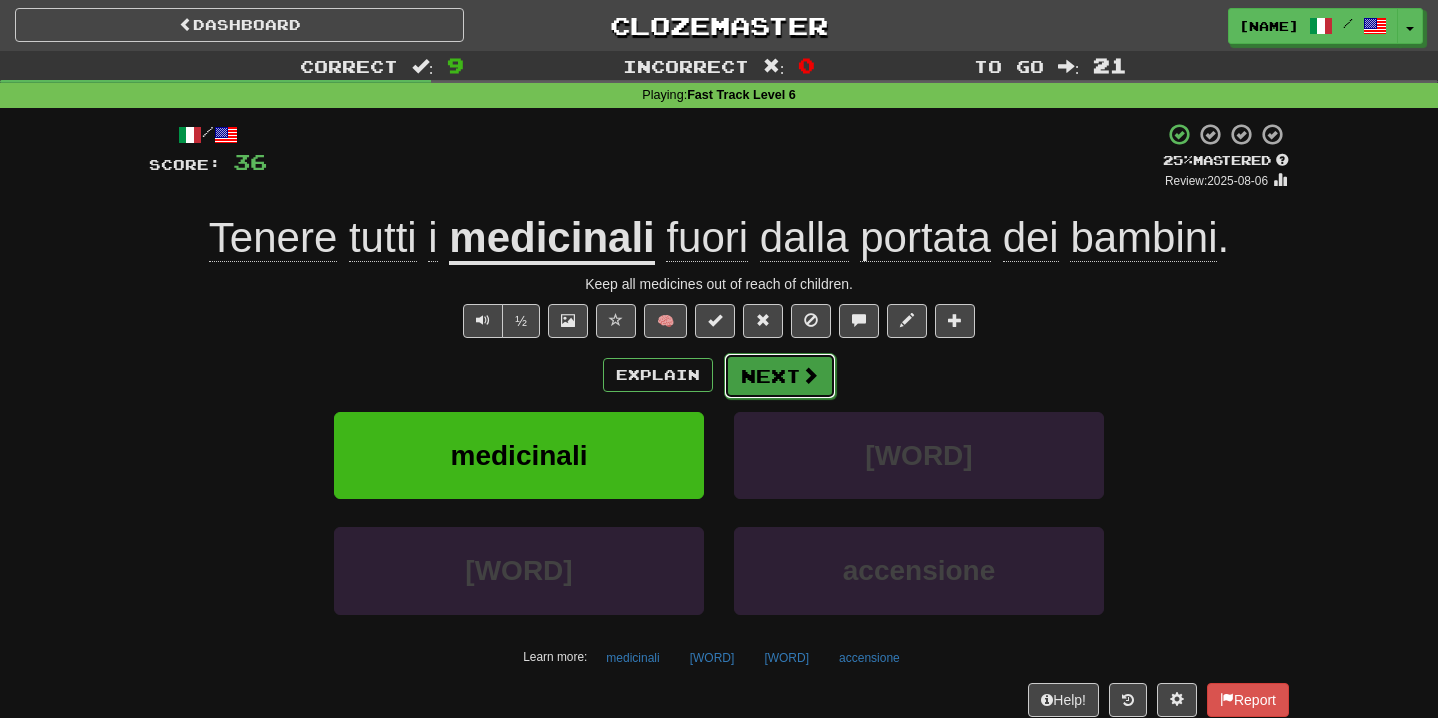 click on "Next" at bounding box center (780, 376) 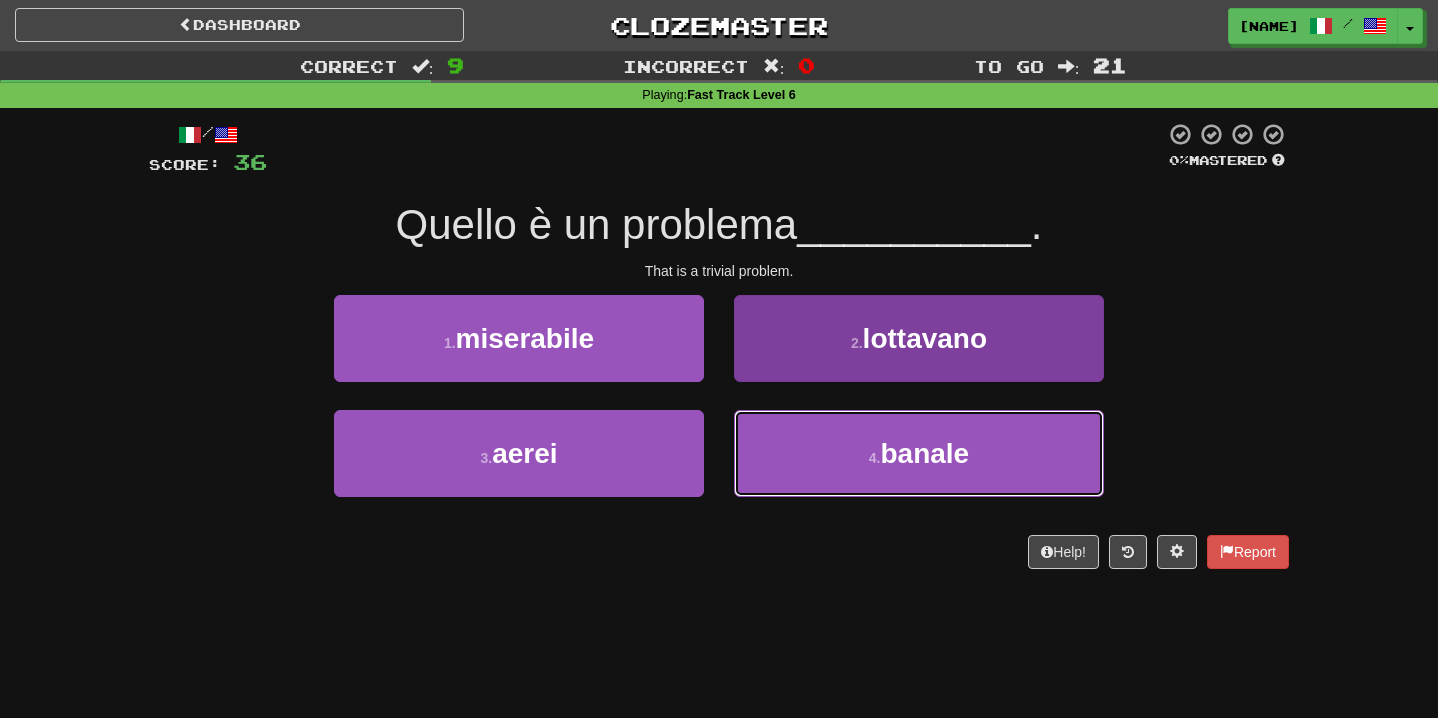 click on "4 . [WORD]" at bounding box center [919, 453] 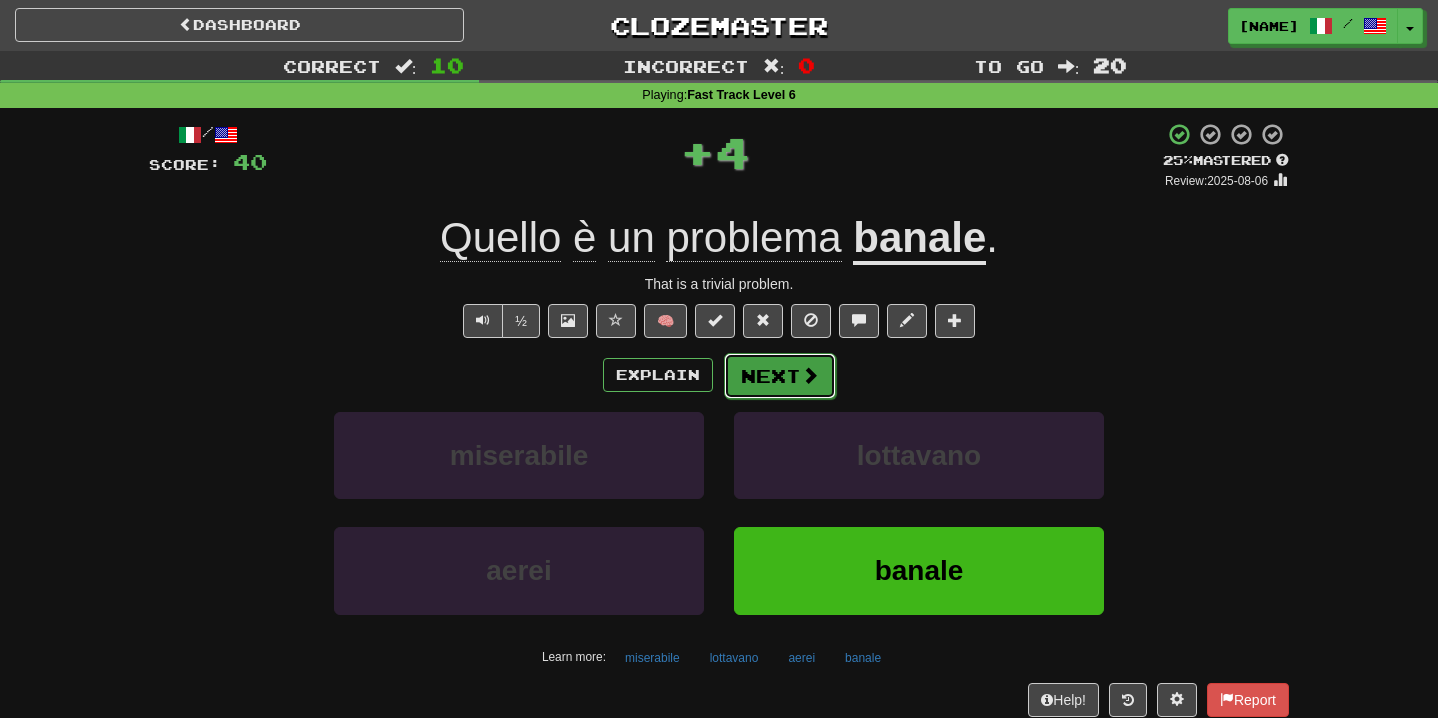 click at bounding box center [810, 375] 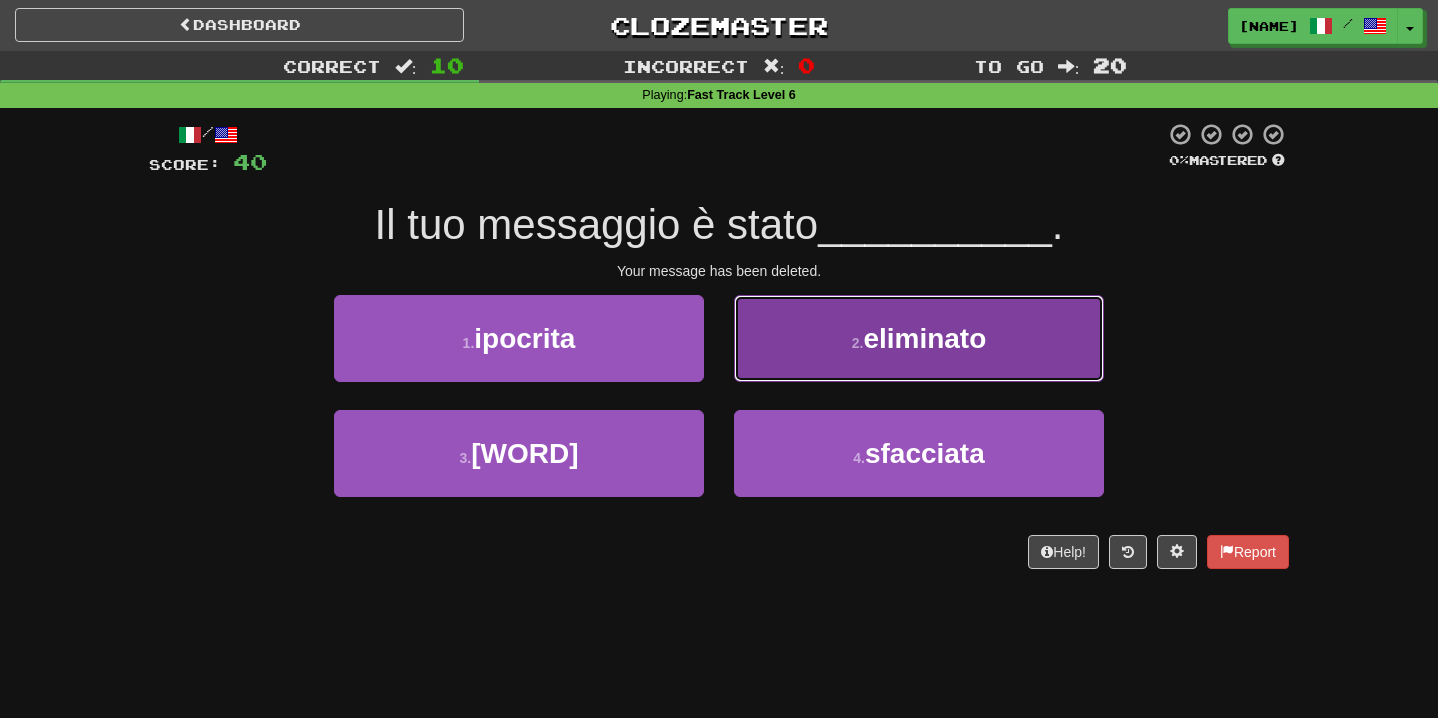 click on "2 . [WORD]" at bounding box center [919, 338] 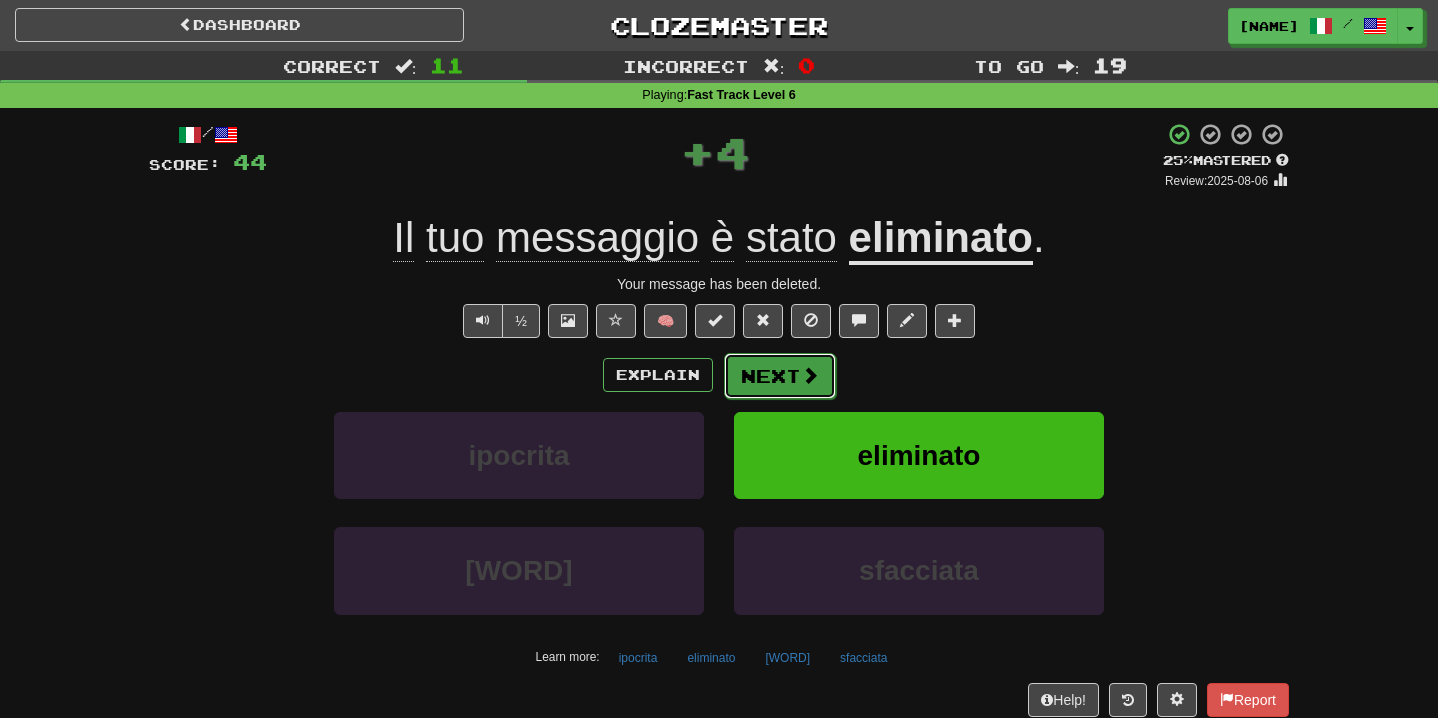 click on "Next" at bounding box center [780, 376] 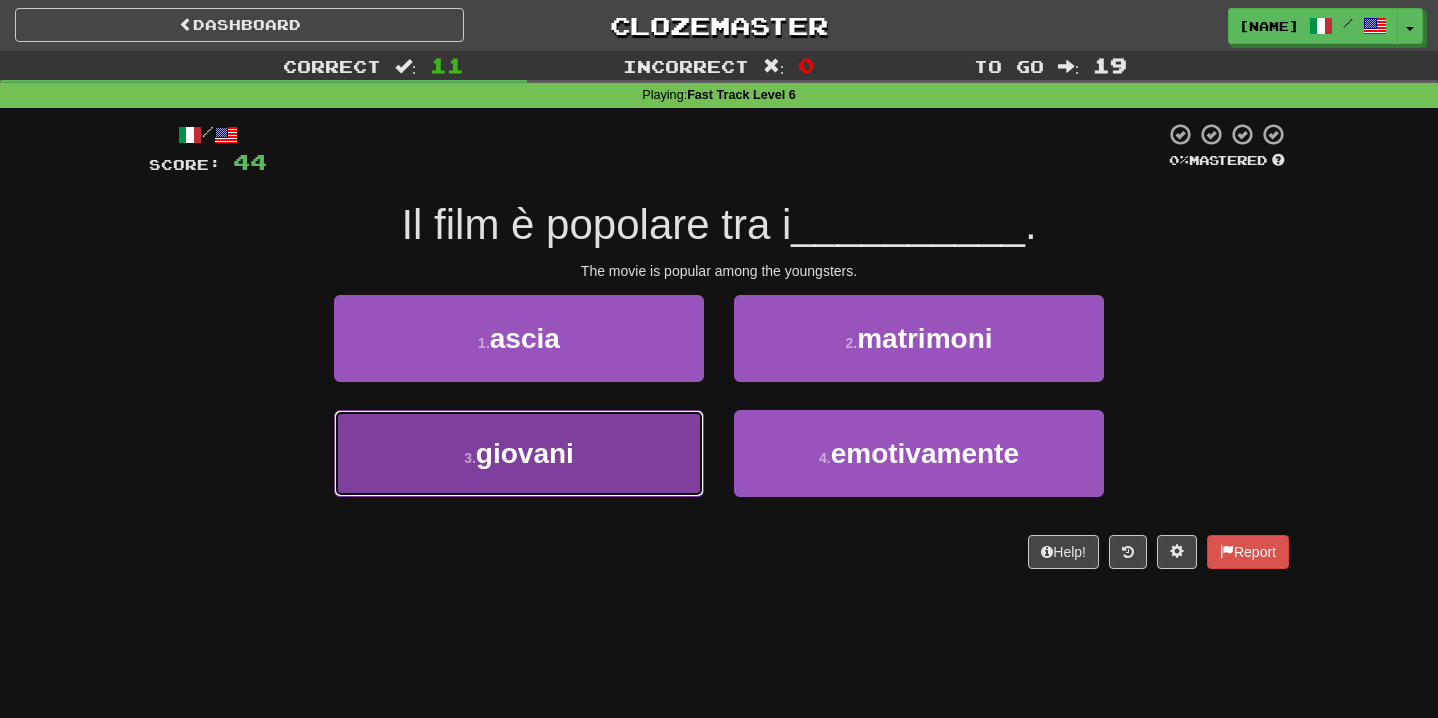 click on "3 . [WORD]" at bounding box center (519, 453) 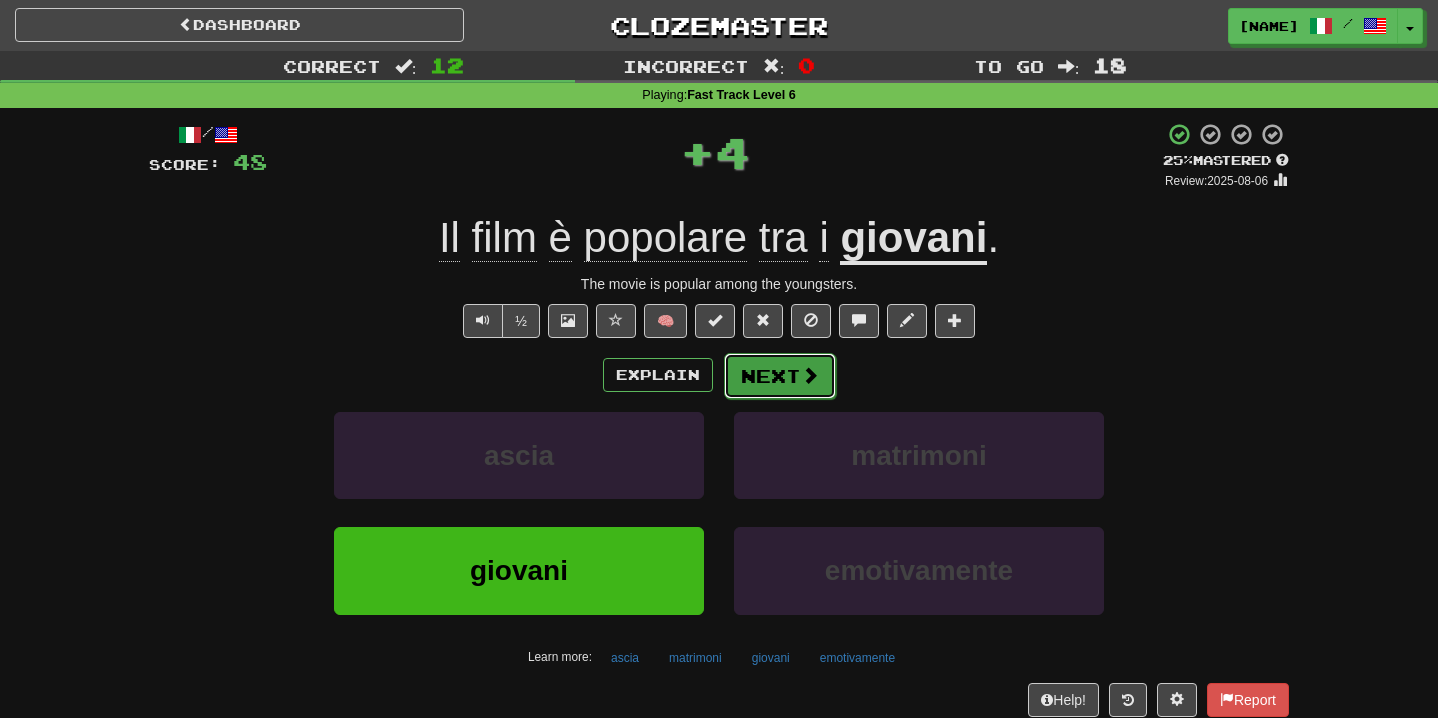 click on "Next" at bounding box center [780, 376] 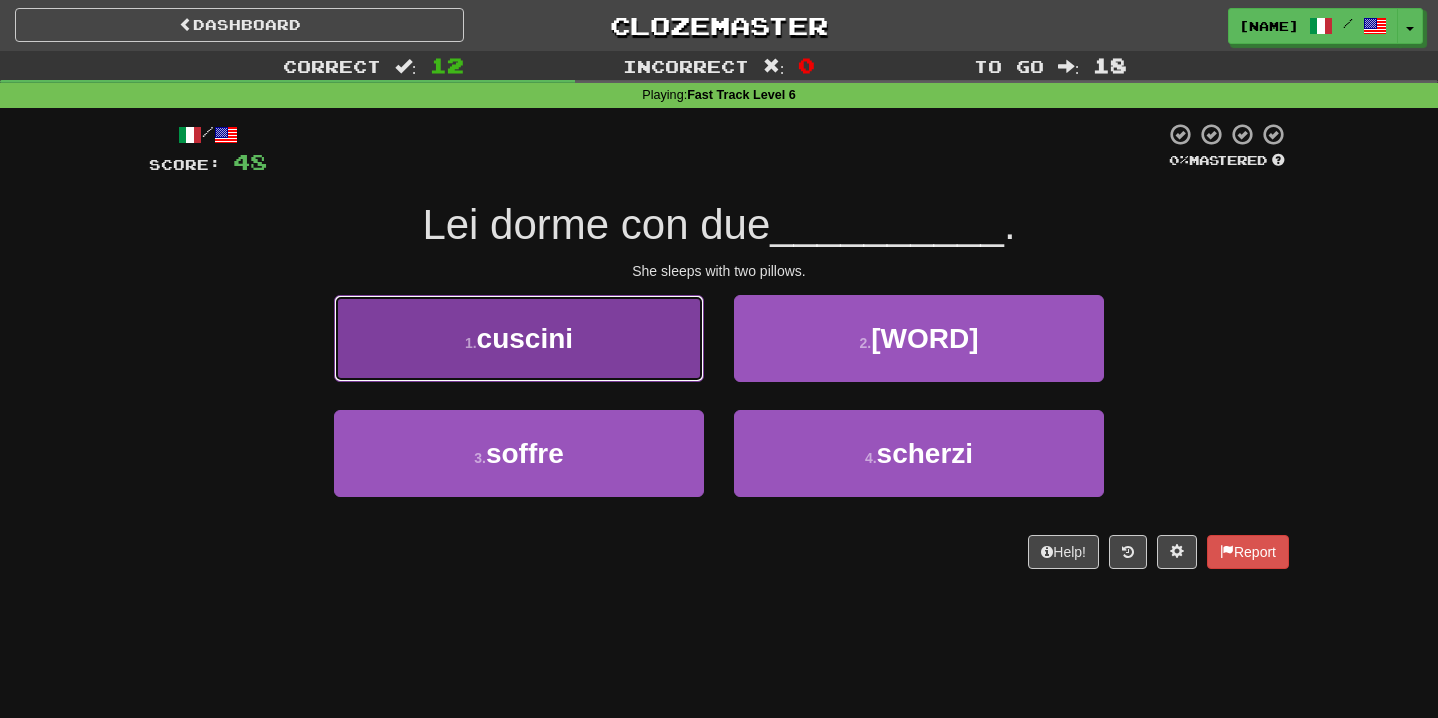 click on "1 . [WORD]" at bounding box center [519, 338] 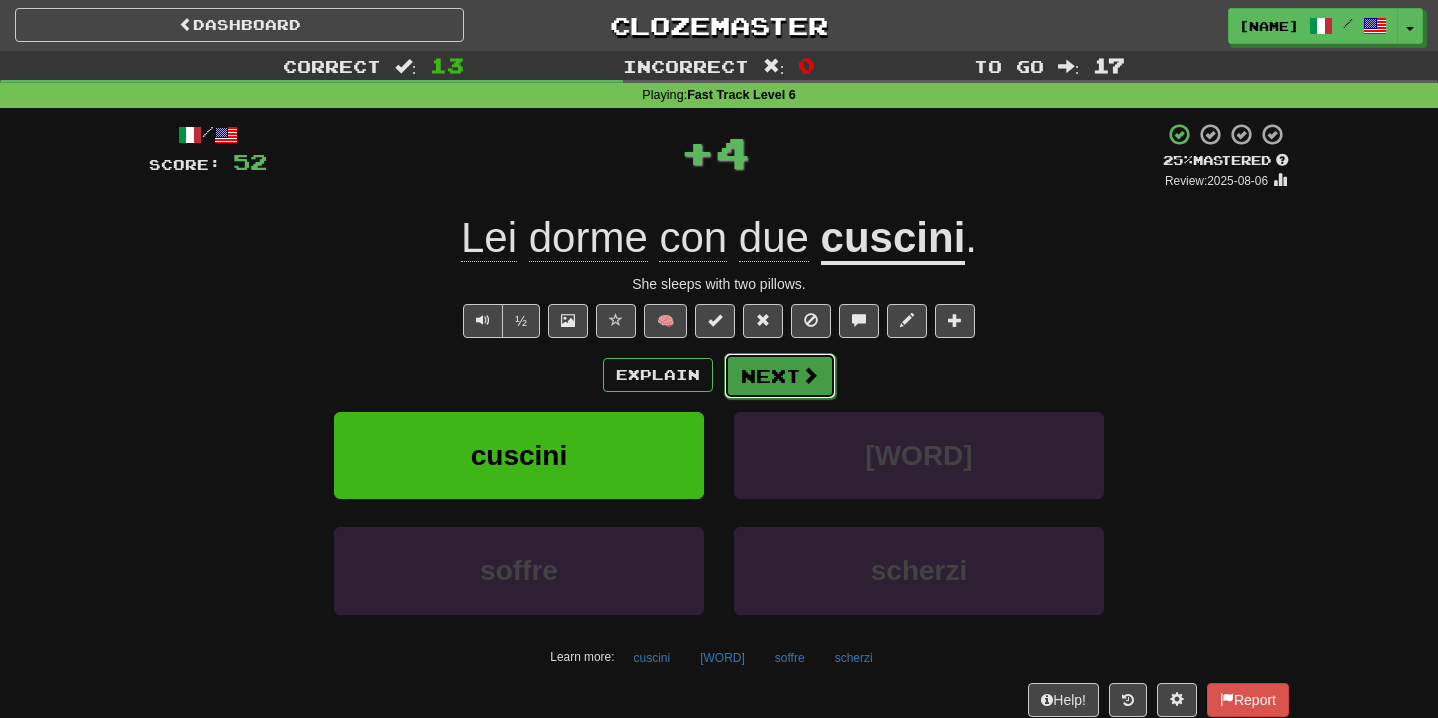 click on "Next" at bounding box center (780, 376) 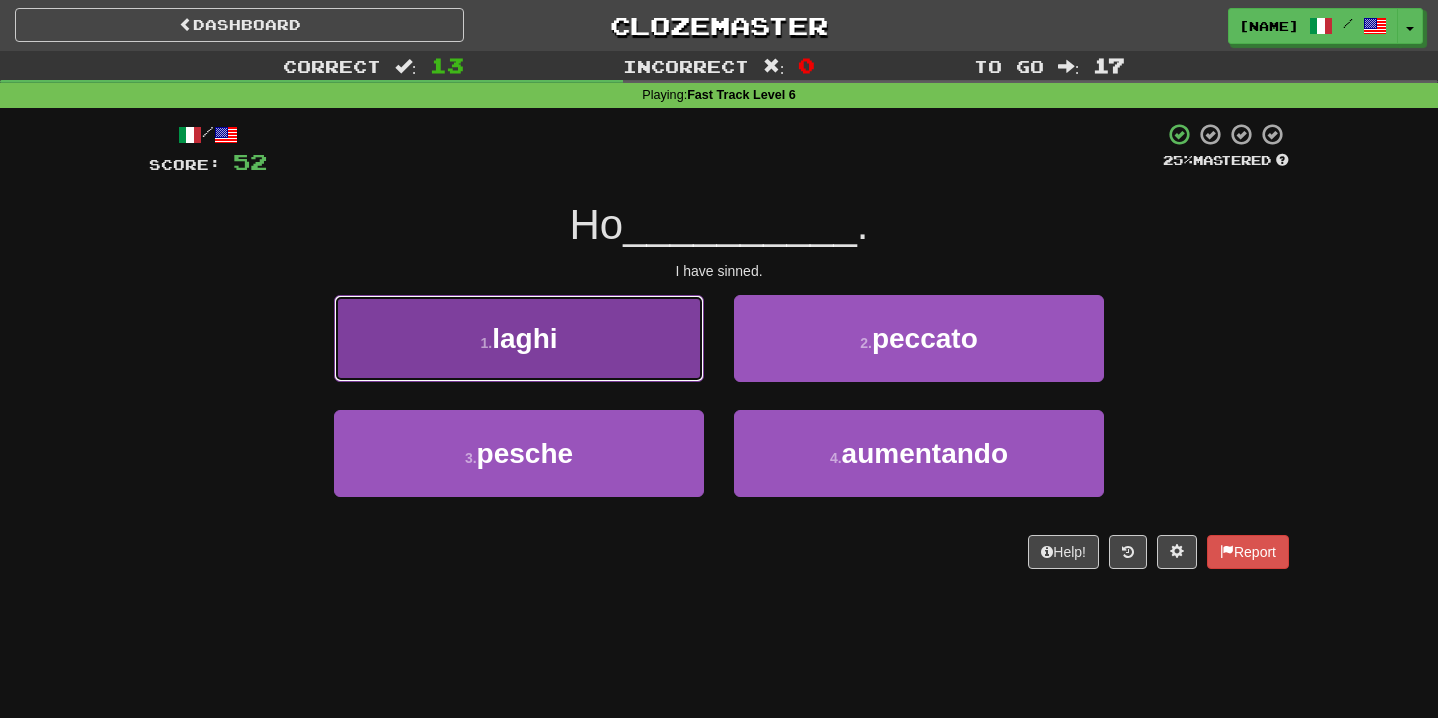 click on "1 . [WORD]" at bounding box center [519, 338] 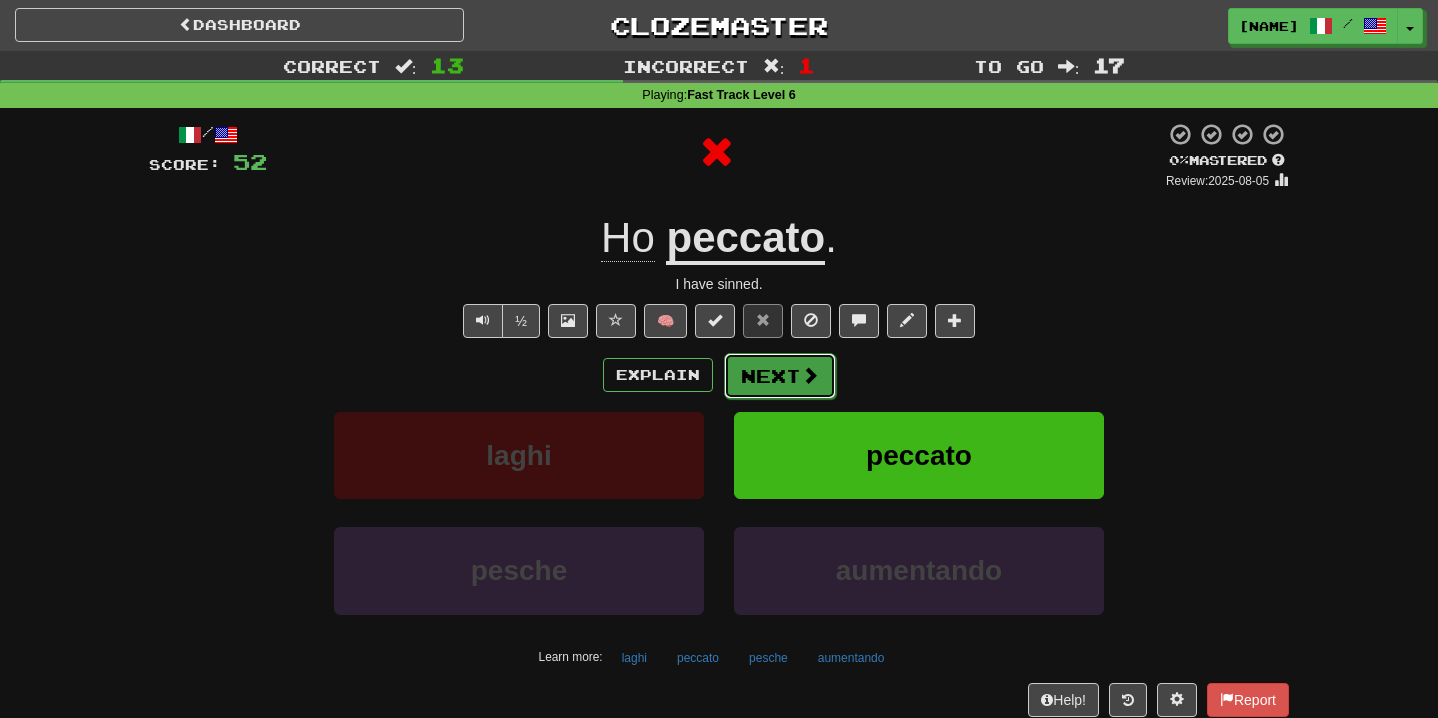 click on "Next" at bounding box center (780, 376) 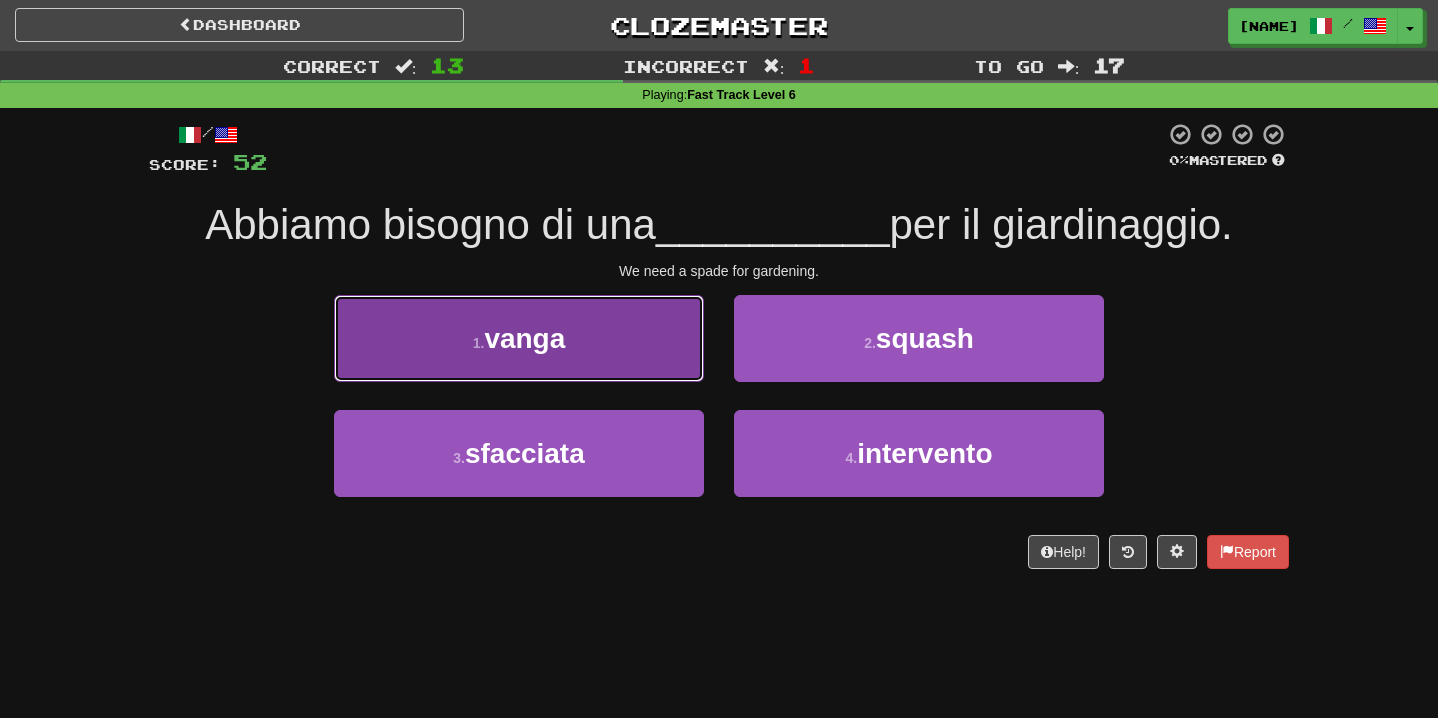 click on "1 . [WORD]" at bounding box center [519, 338] 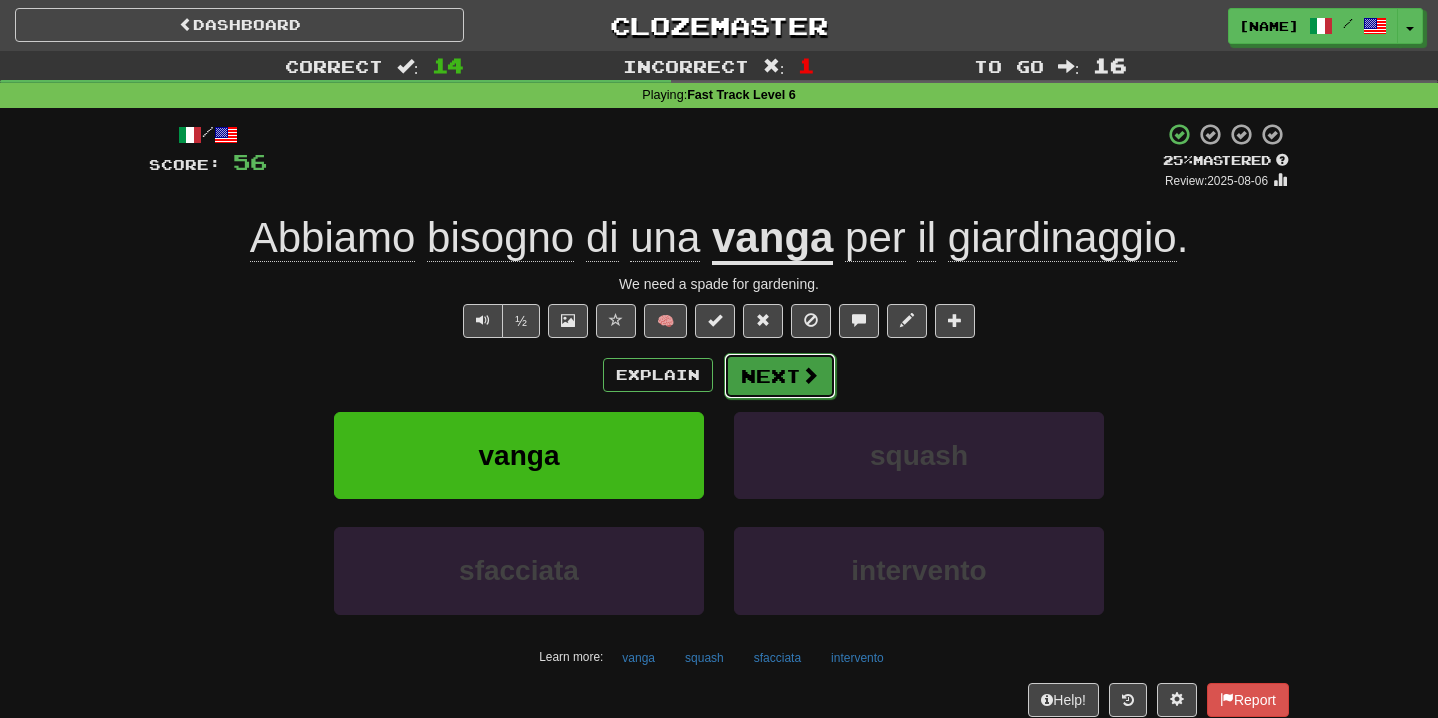 click on "Next" at bounding box center (780, 376) 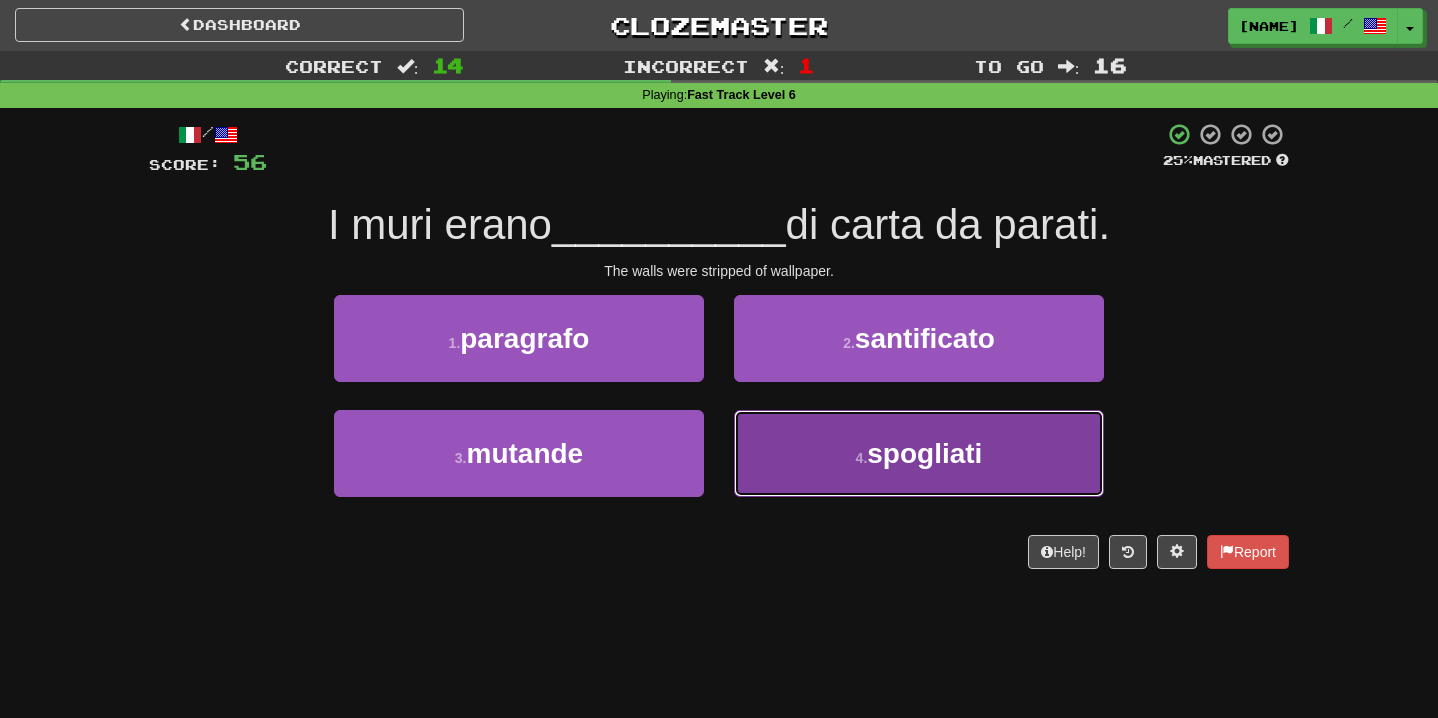 click on "4 . [WORD]" at bounding box center (919, 453) 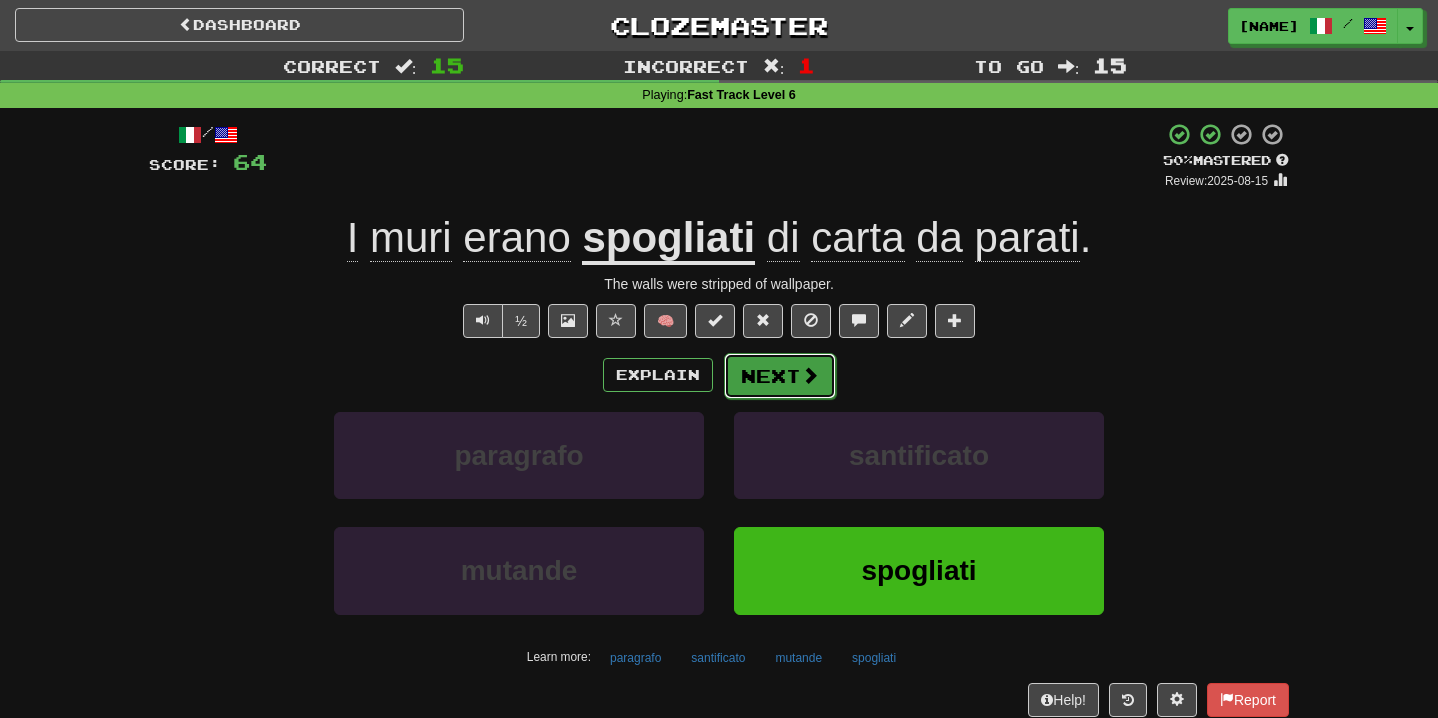 click on "Next" at bounding box center [780, 376] 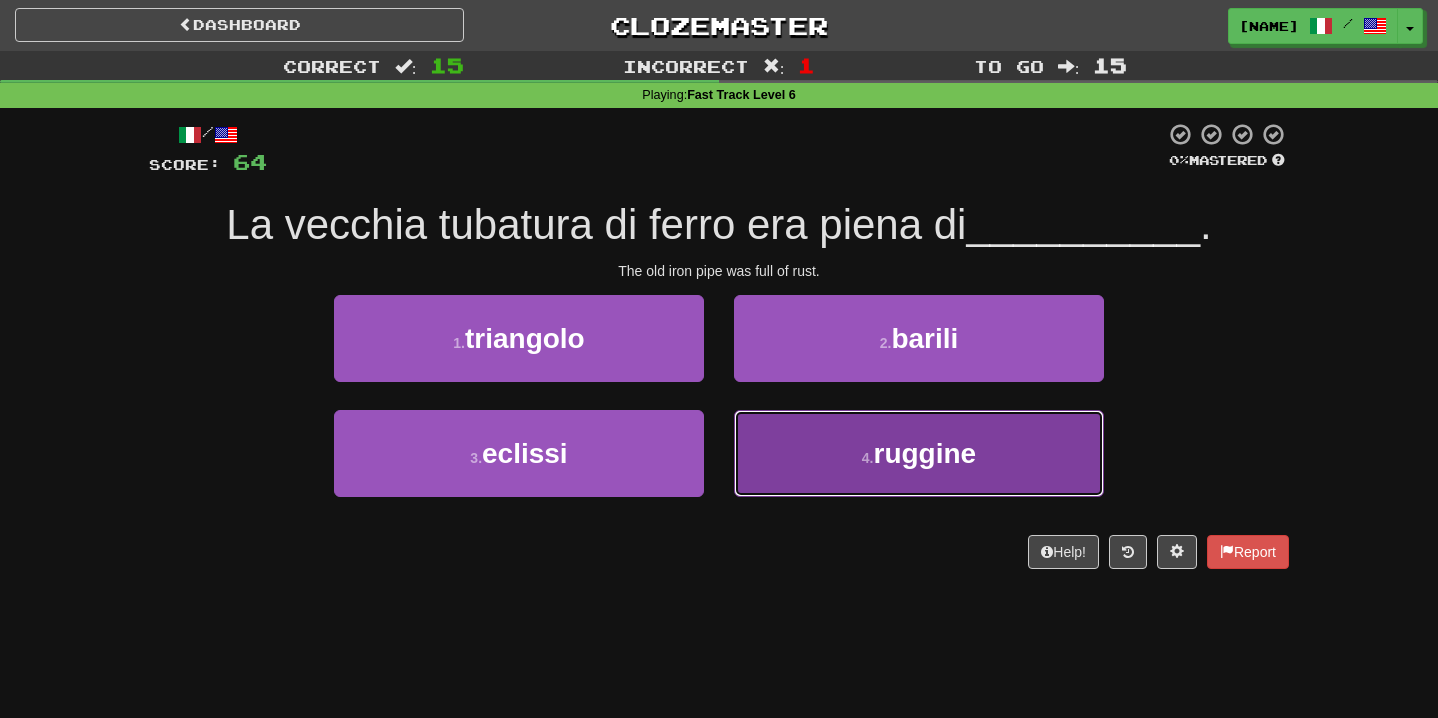 click on "4 . [WORD]" at bounding box center (919, 453) 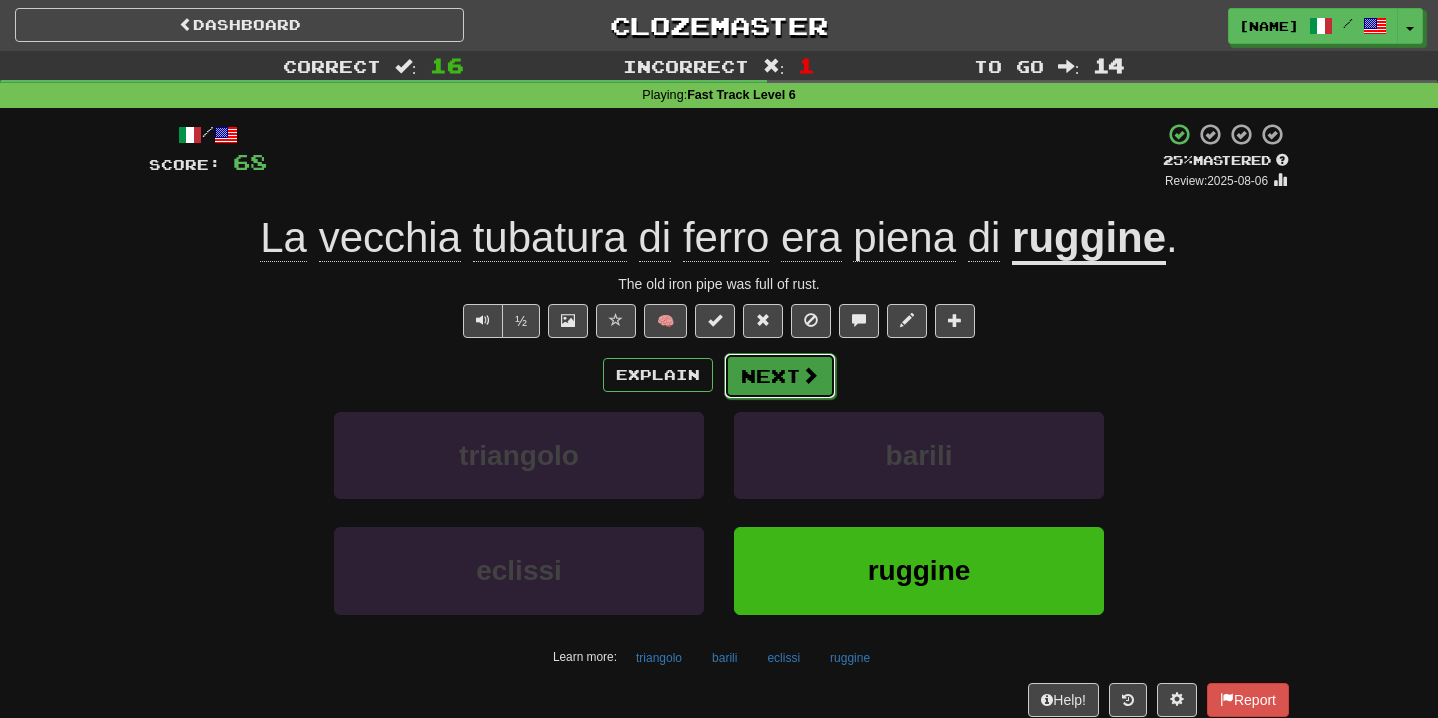 click on "Next" at bounding box center [780, 376] 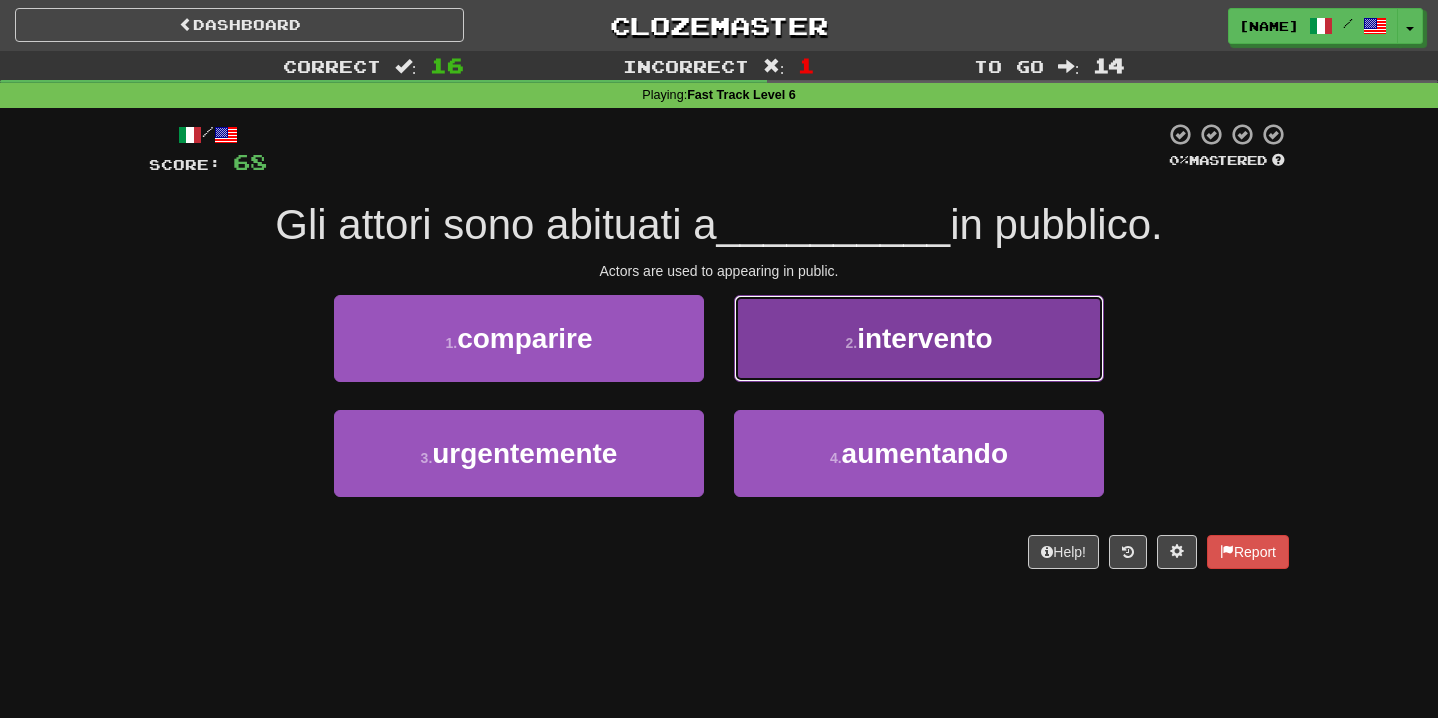 click on "2 . [WORD]" at bounding box center (919, 338) 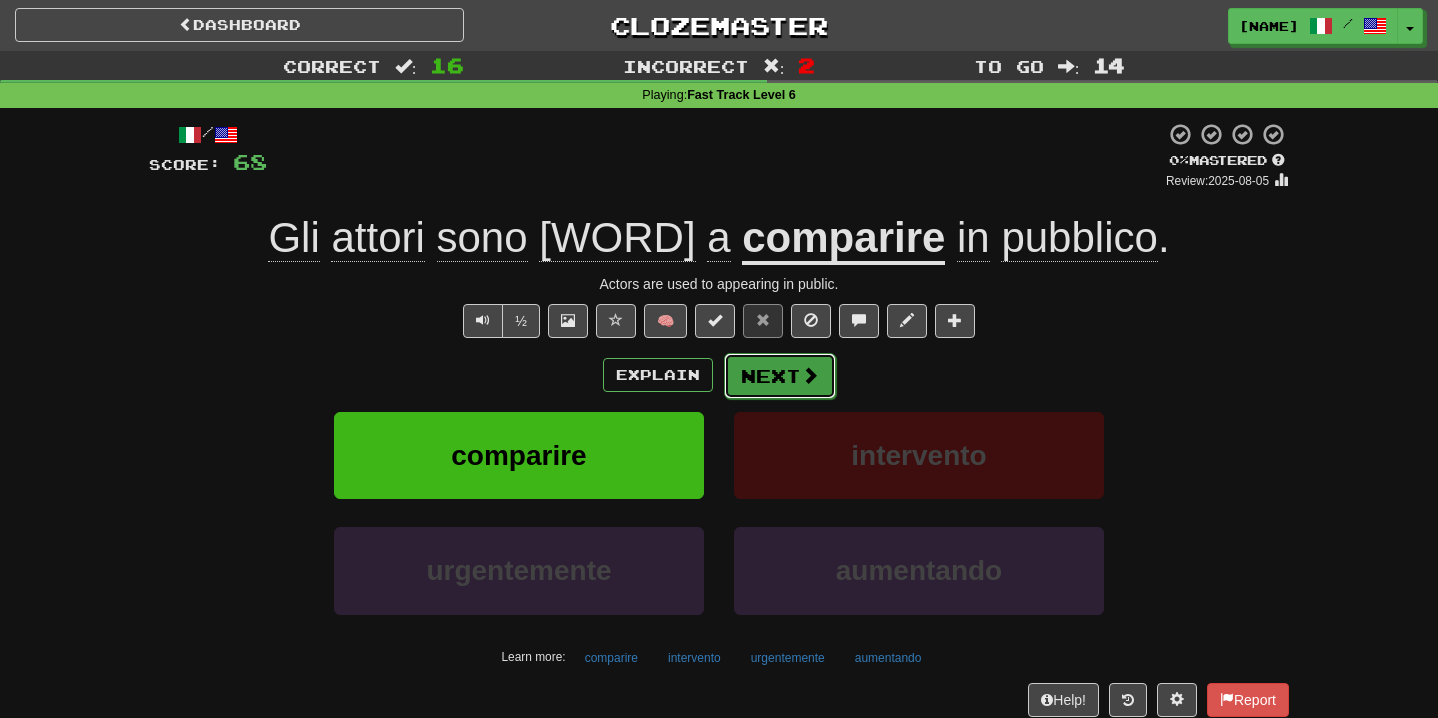 click on "Next" at bounding box center [780, 376] 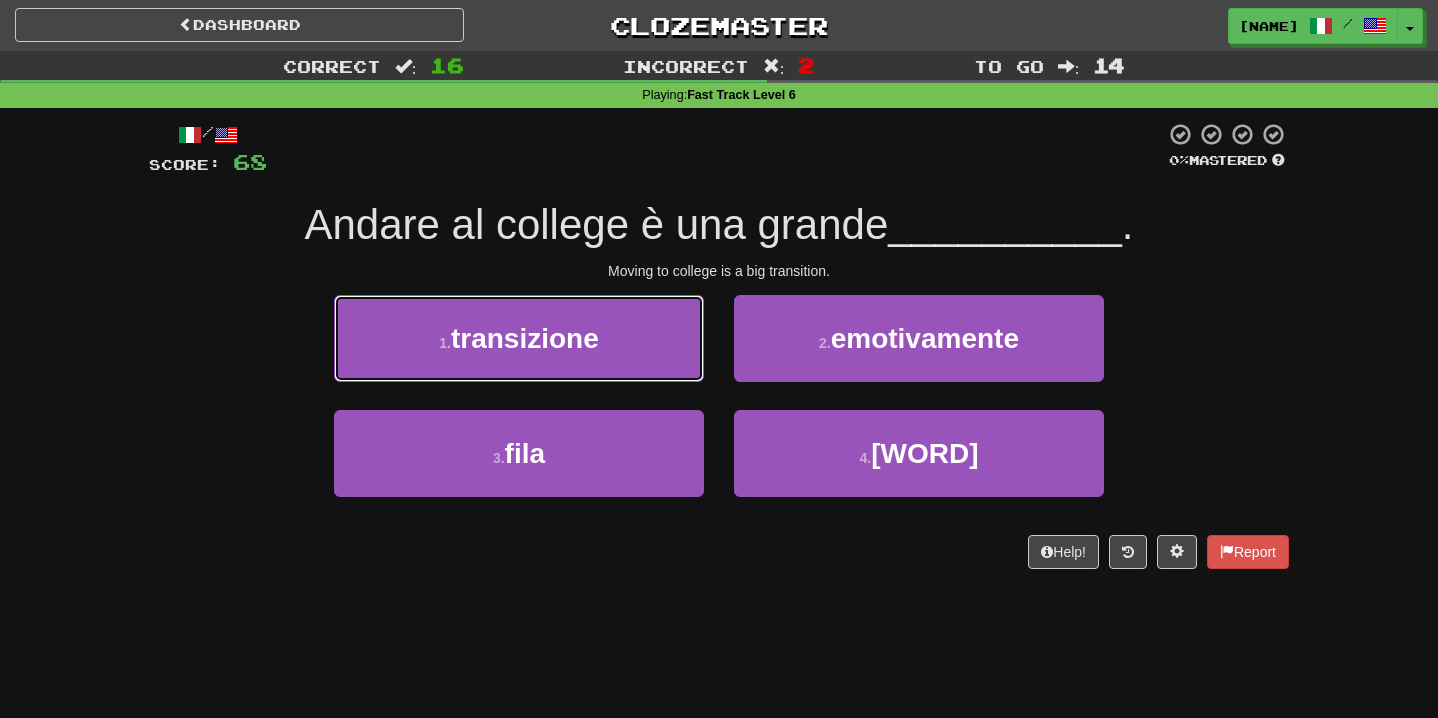 click on "1 . [WORD]" at bounding box center [519, 338] 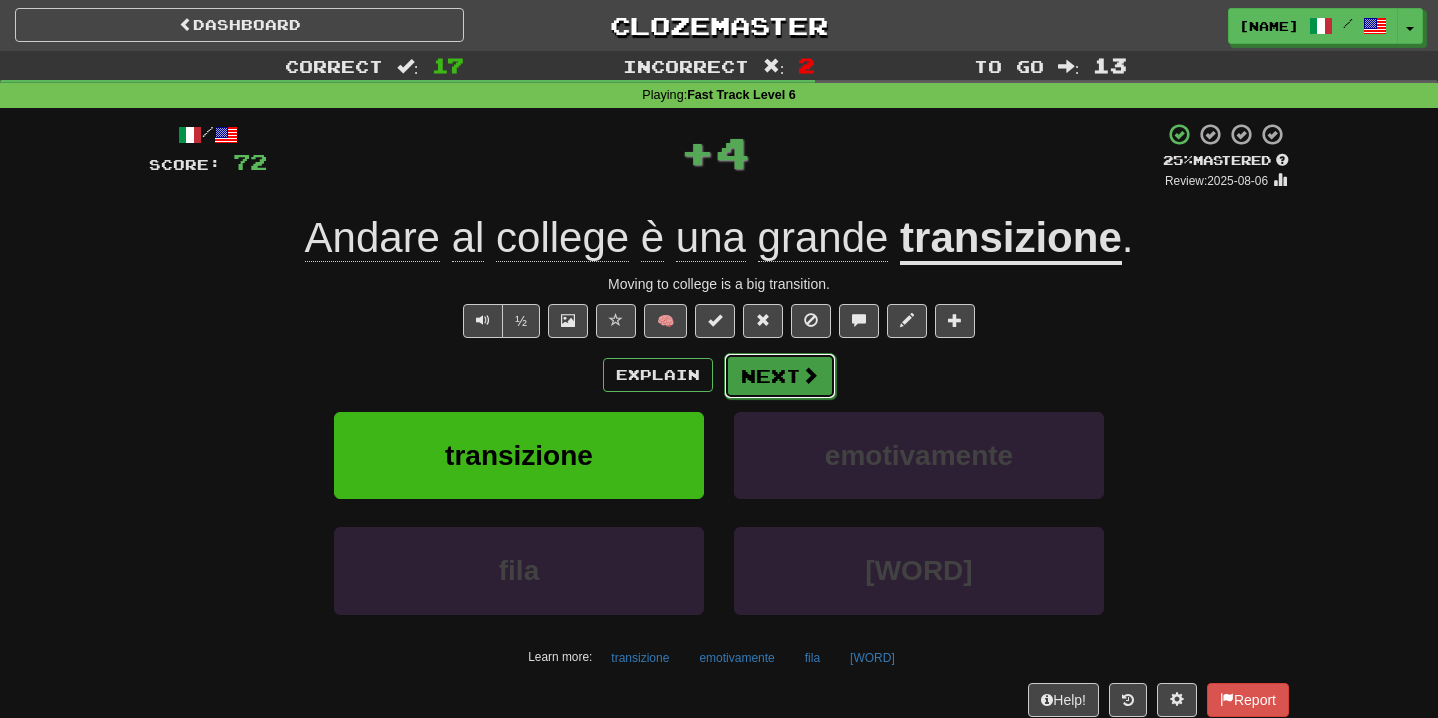 click at bounding box center (810, 375) 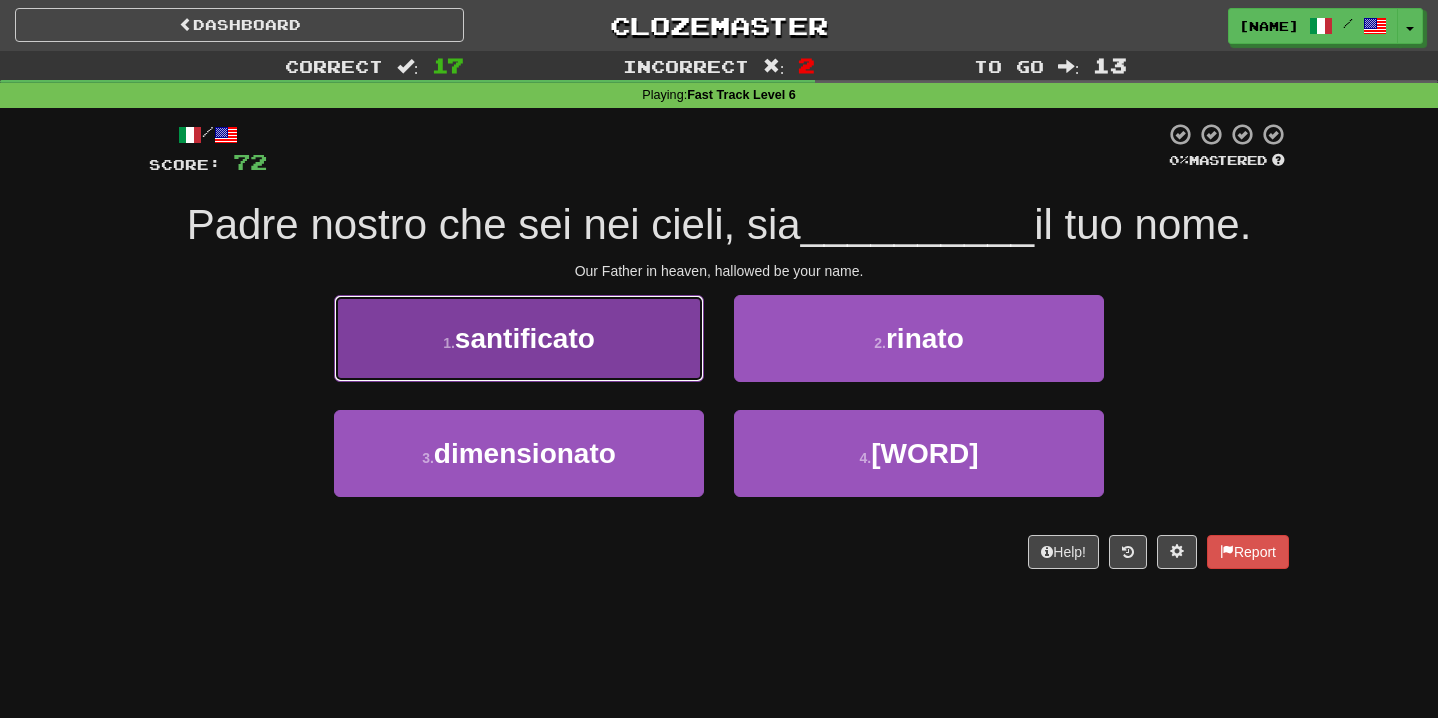 click on "1 . [WORD]" at bounding box center (519, 338) 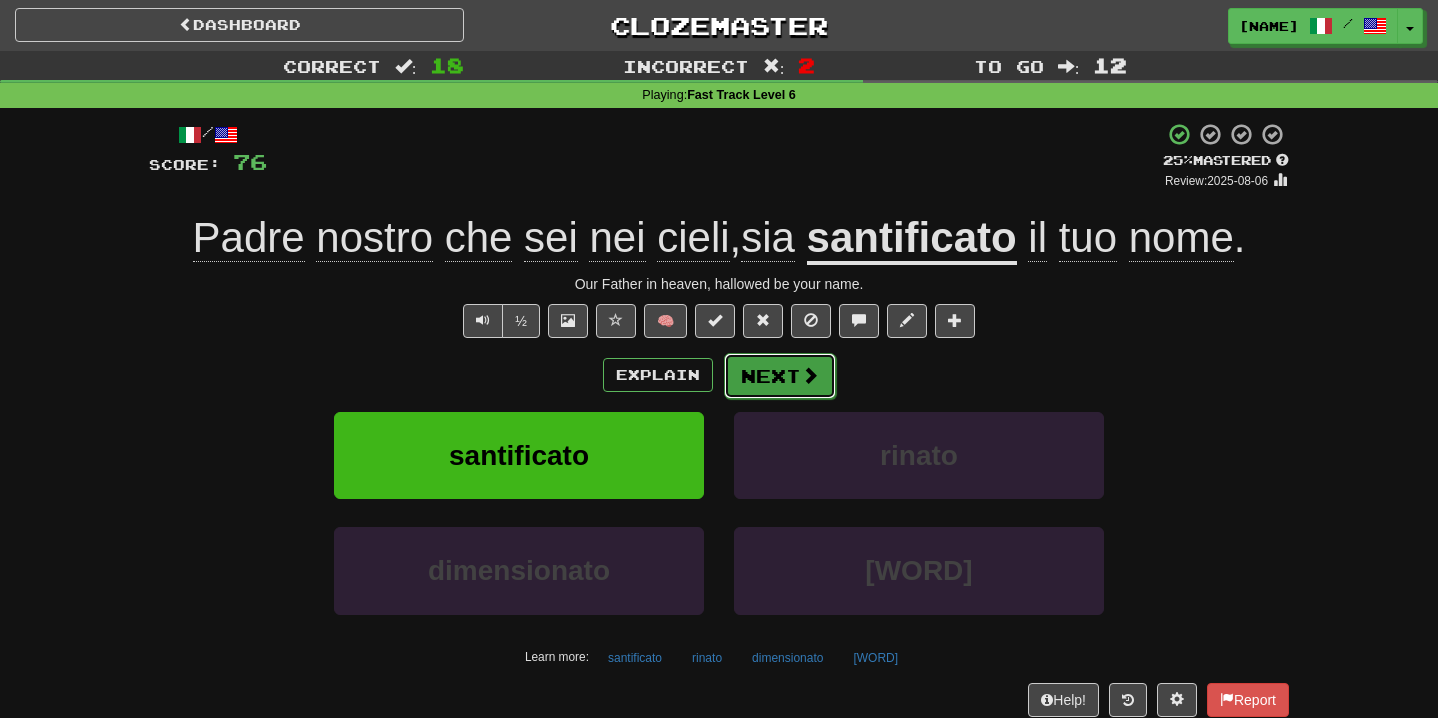 click on "Next" at bounding box center (780, 376) 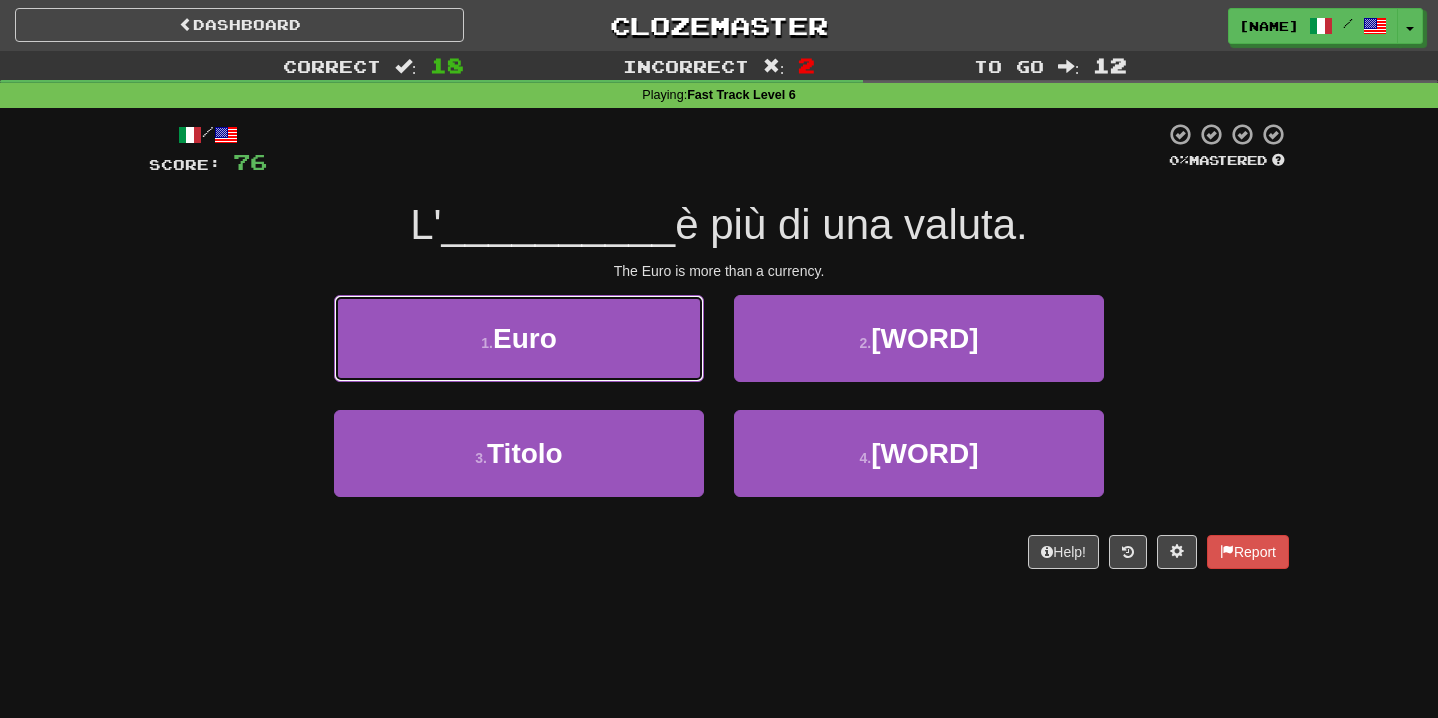 click on "1 .  Euro" at bounding box center [519, 338] 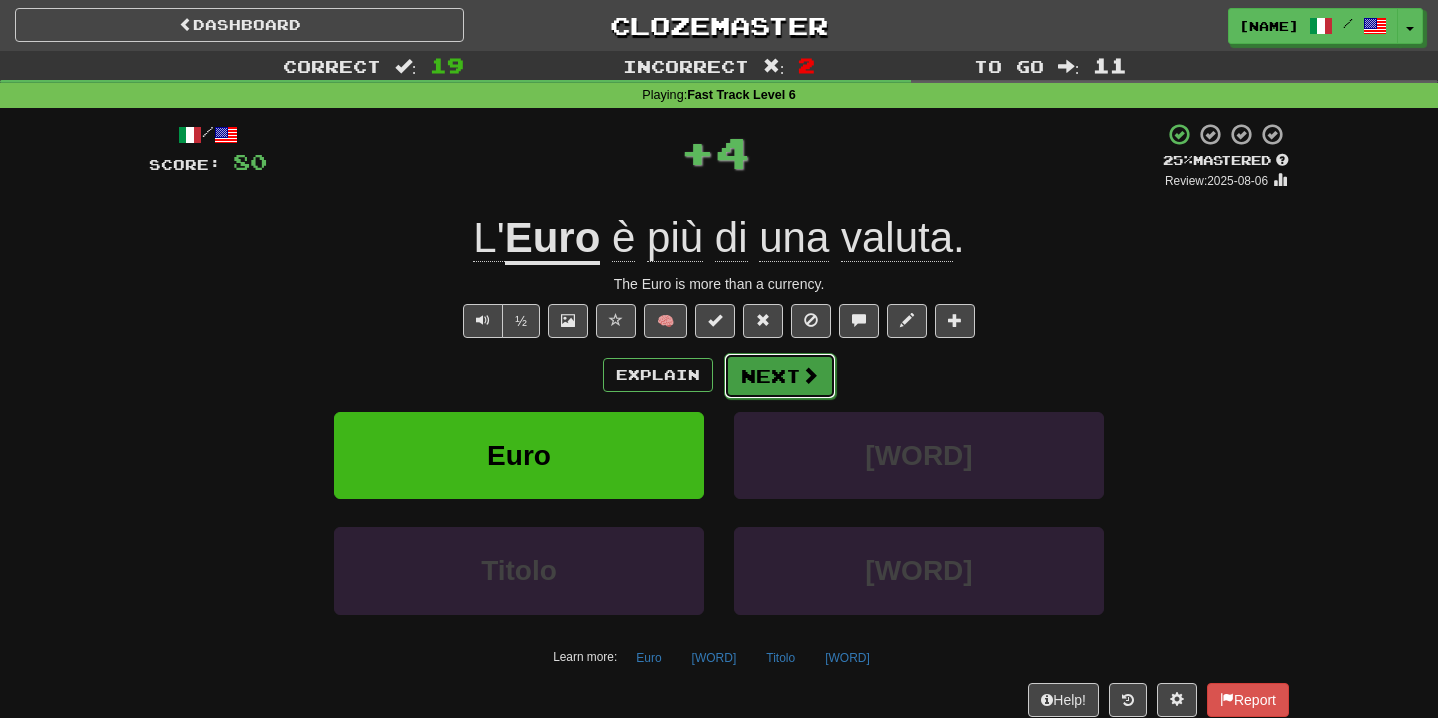 click on "Next" at bounding box center [780, 376] 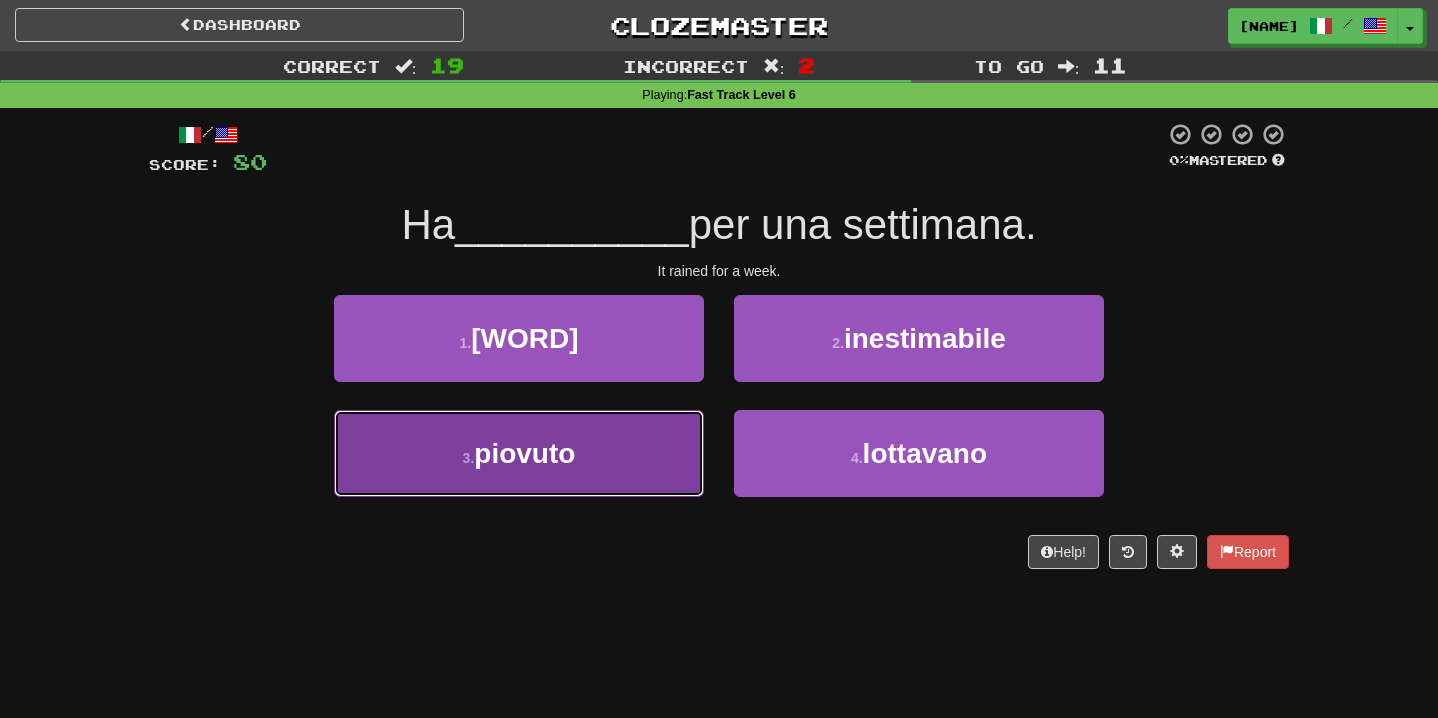 click on "3 . [WORD]" at bounding box center (519, 453) 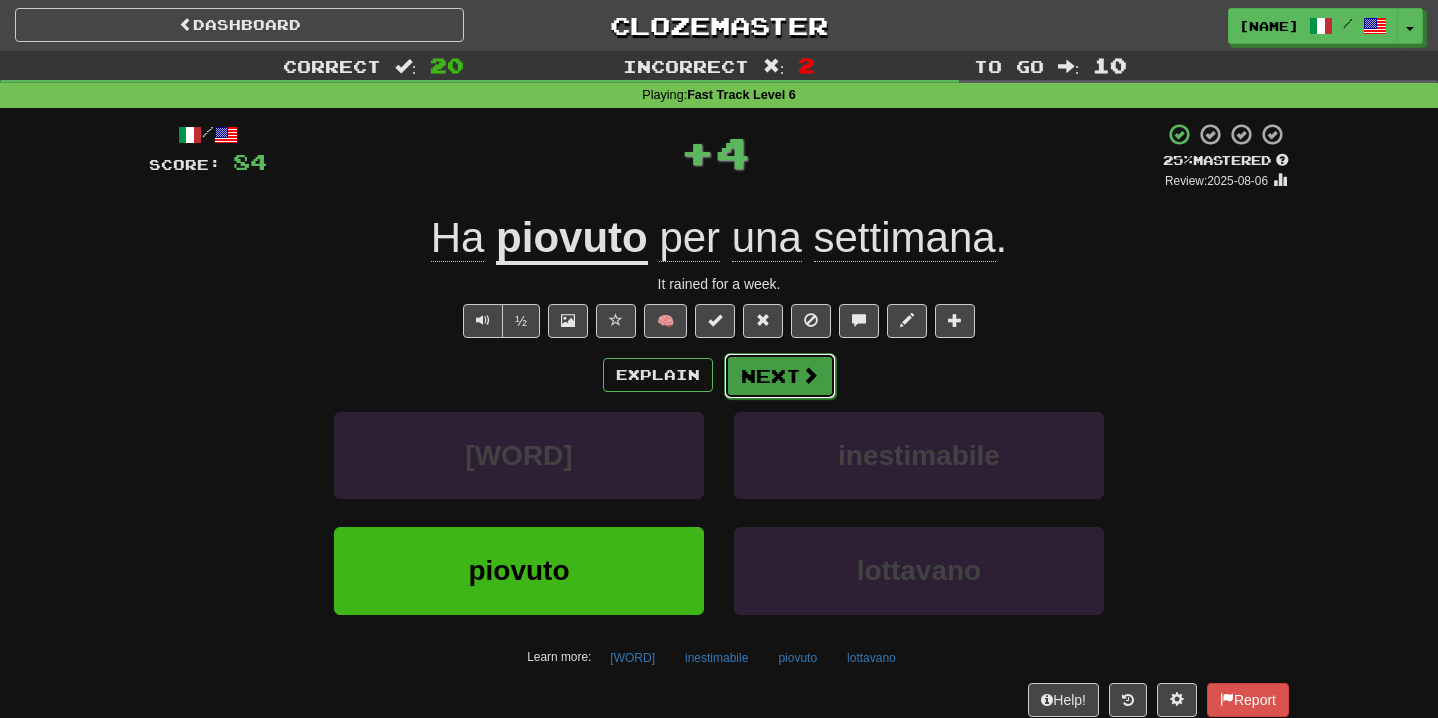 click on "Next" at bounding box center [780, 376] 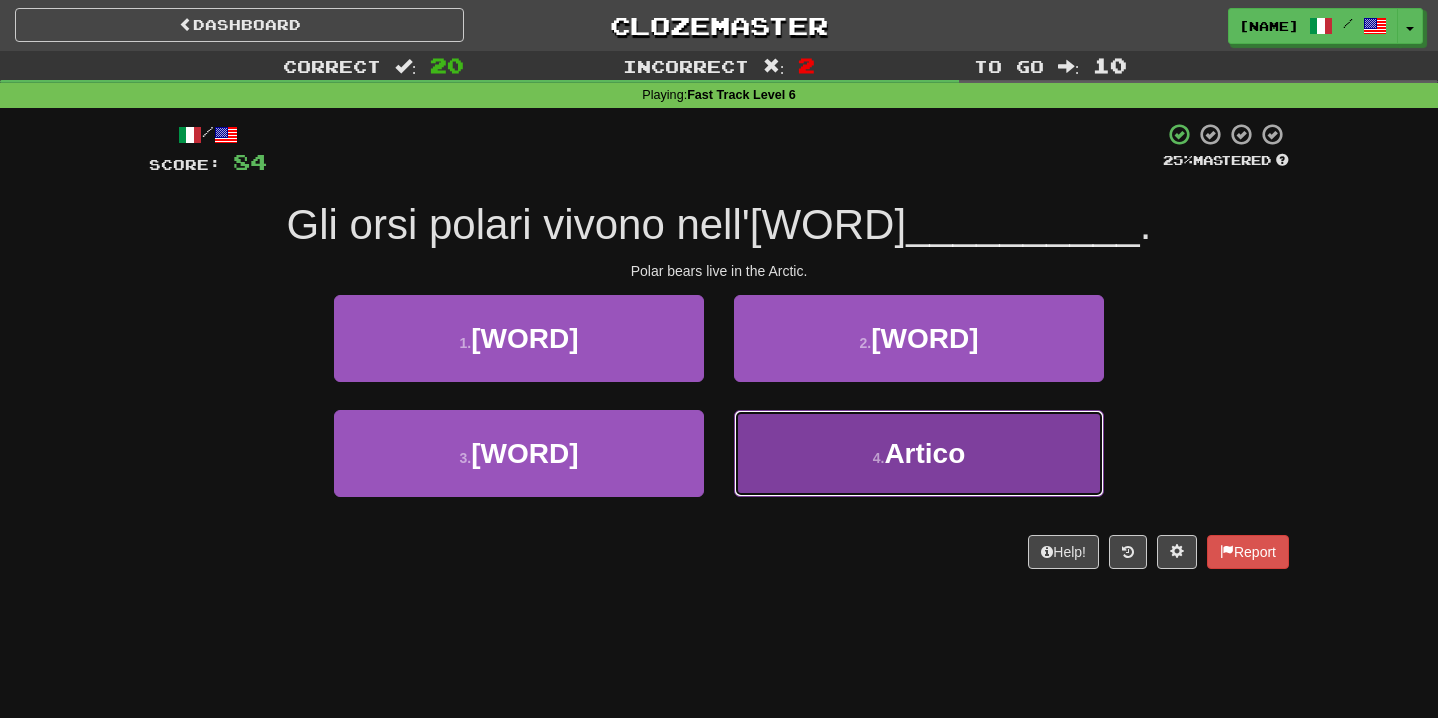 click on "4 . [WORD]" at bounding box center [919, 453] 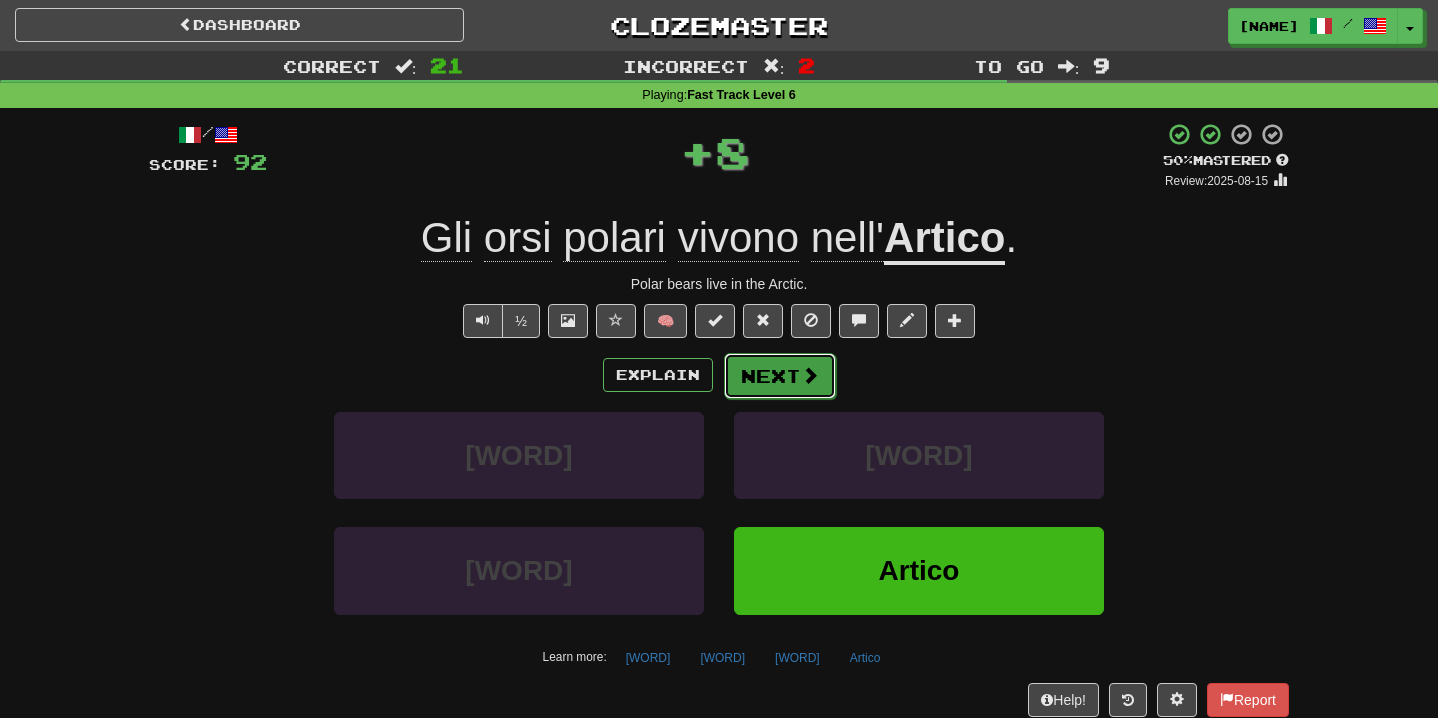 click on "Next" at bounding box center [780, 376] 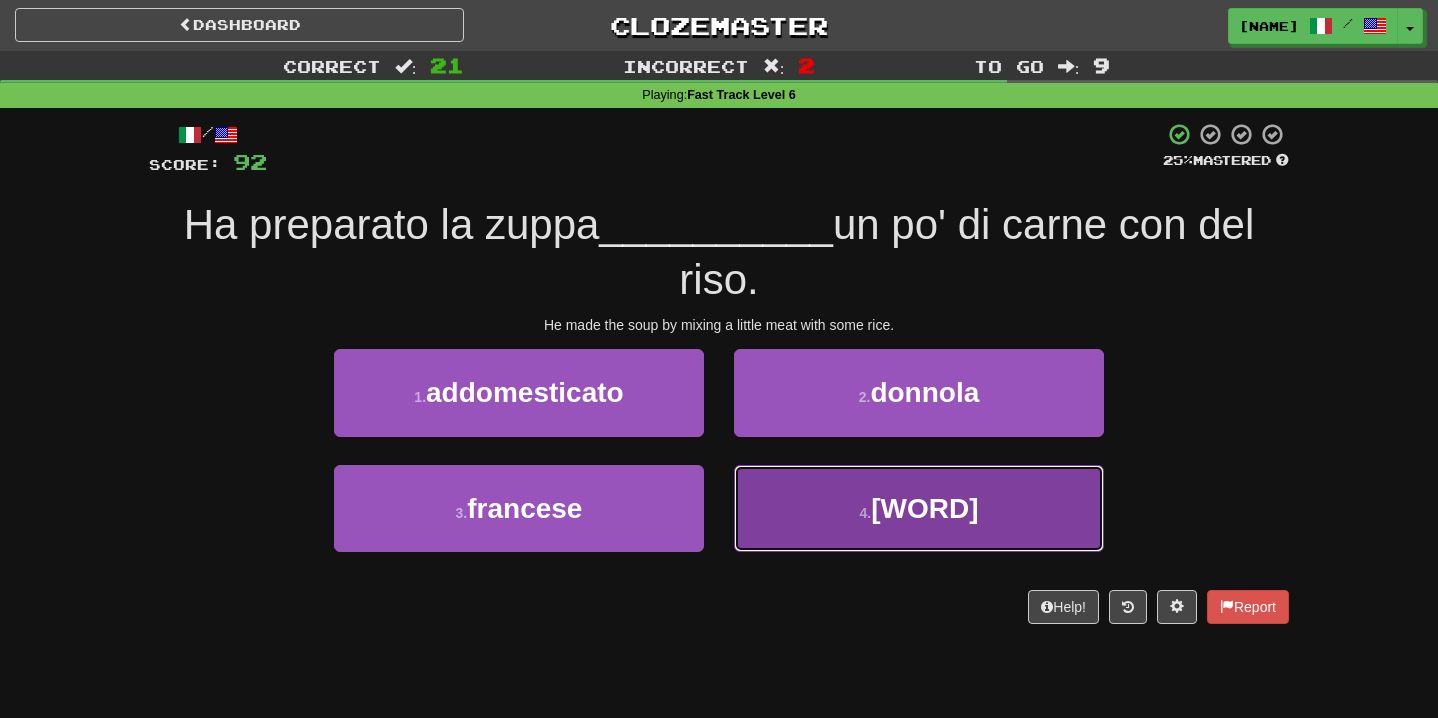 click on "4 . [WORD]" at bounding box center [919, 508] 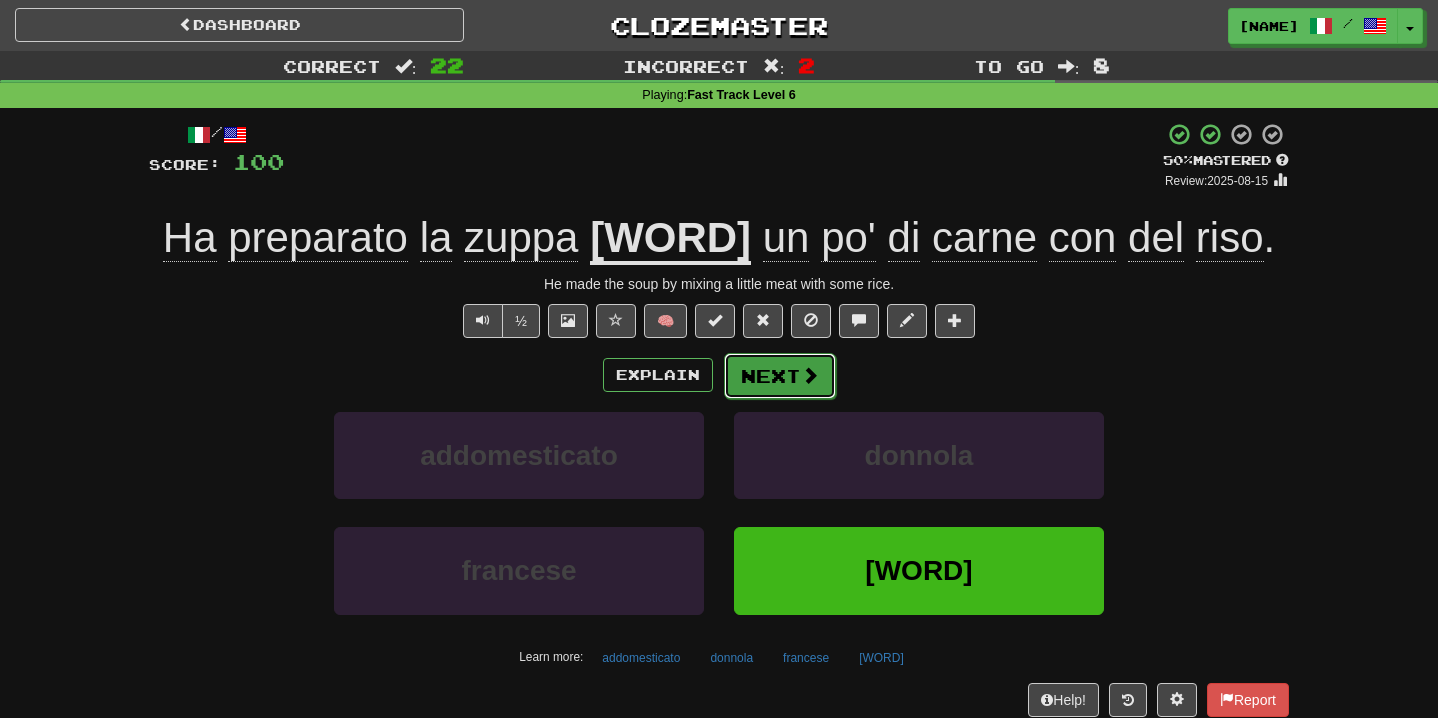 click on "Next" at bounding box center (780, 376) 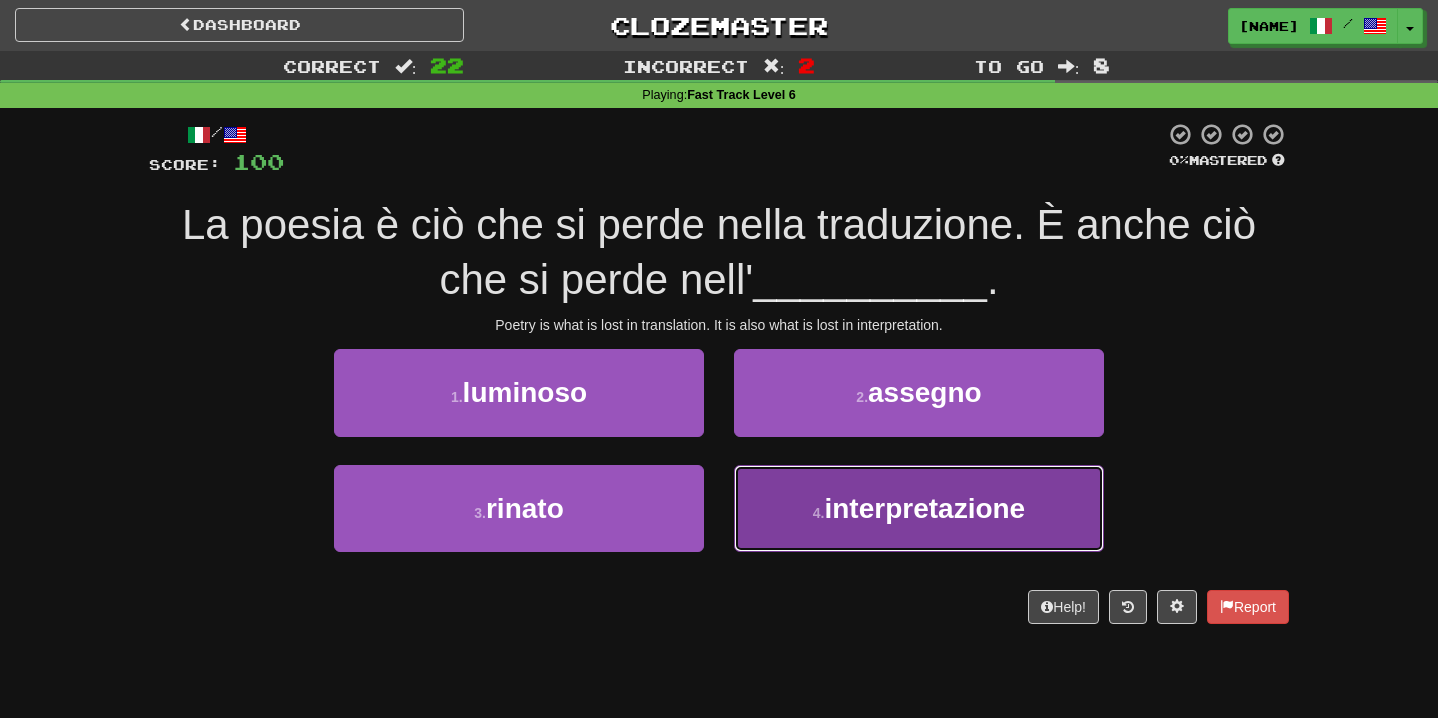 click on "interpretazione" at bounding box center [924, 508] 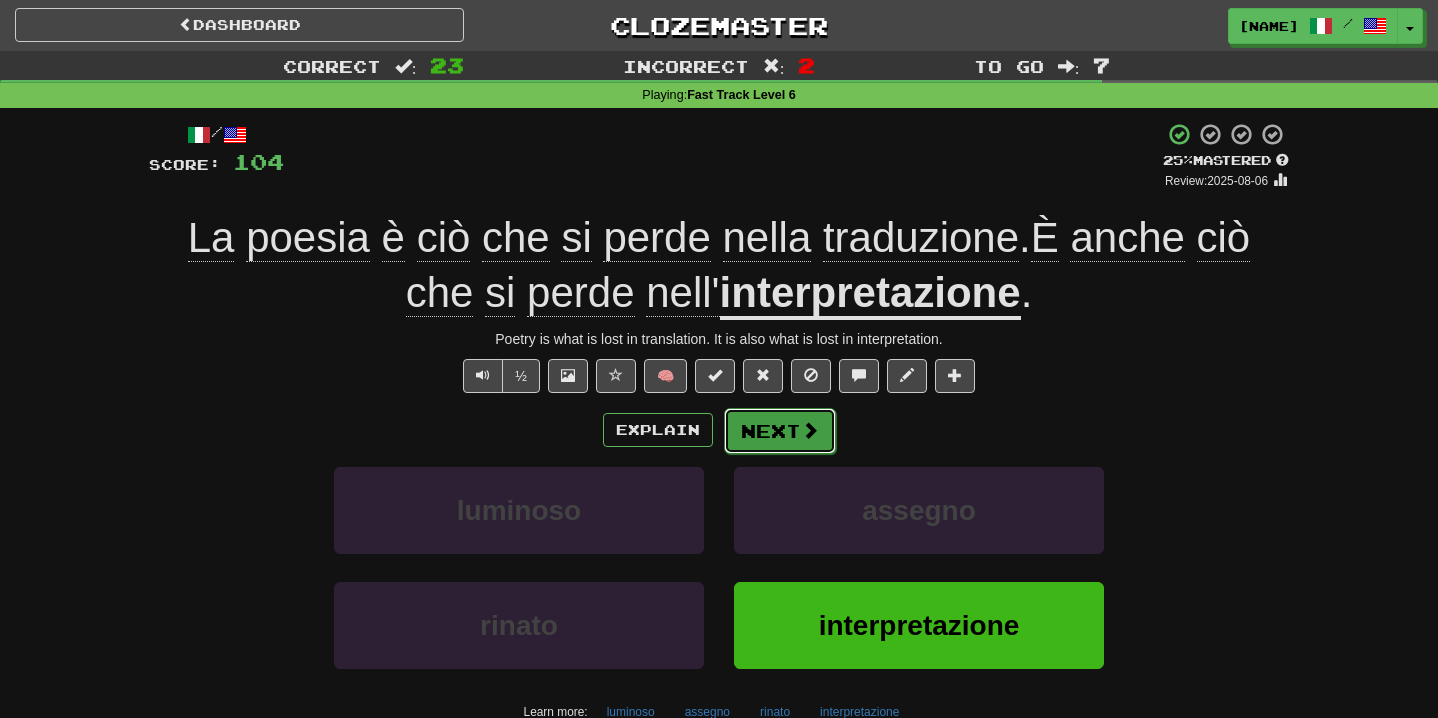 click on "Next" at bounding box center [780, 431] 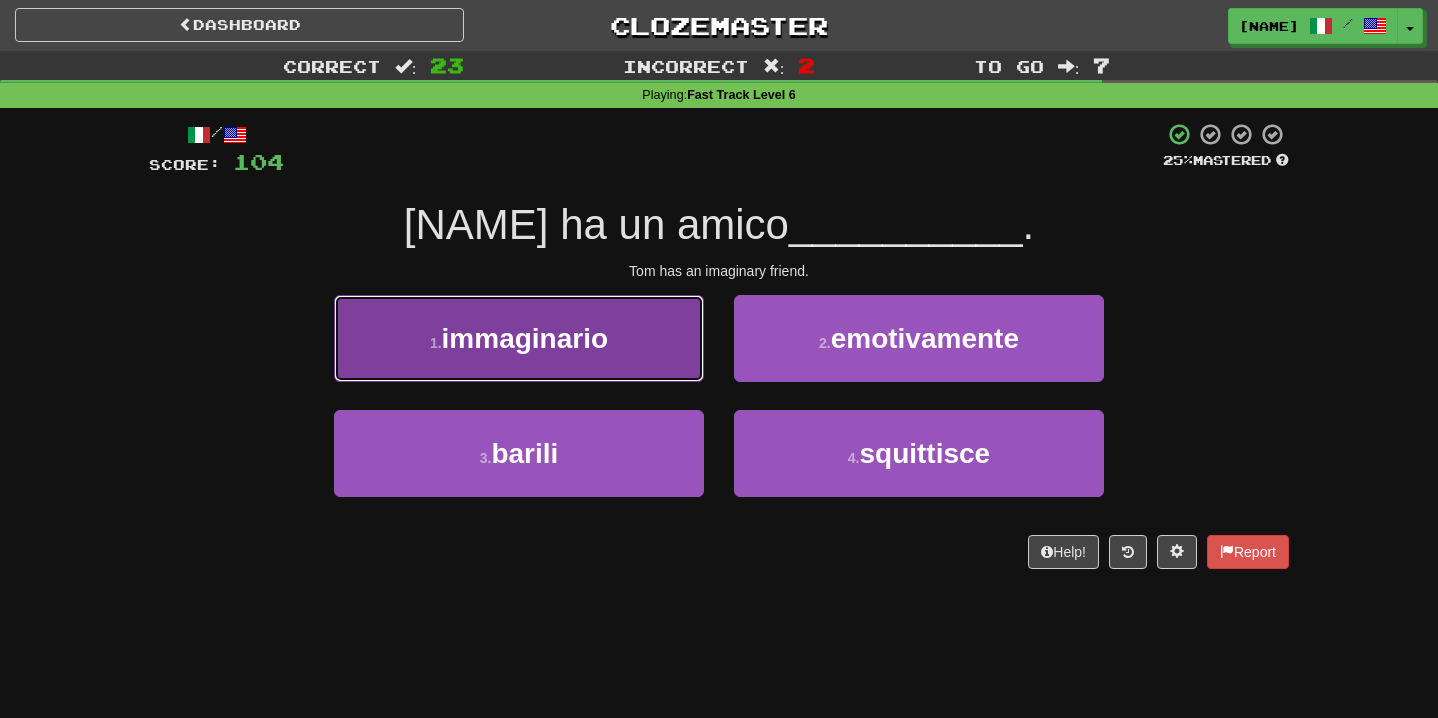click on "1 . [WORD]" at bounding box center [519, 338] 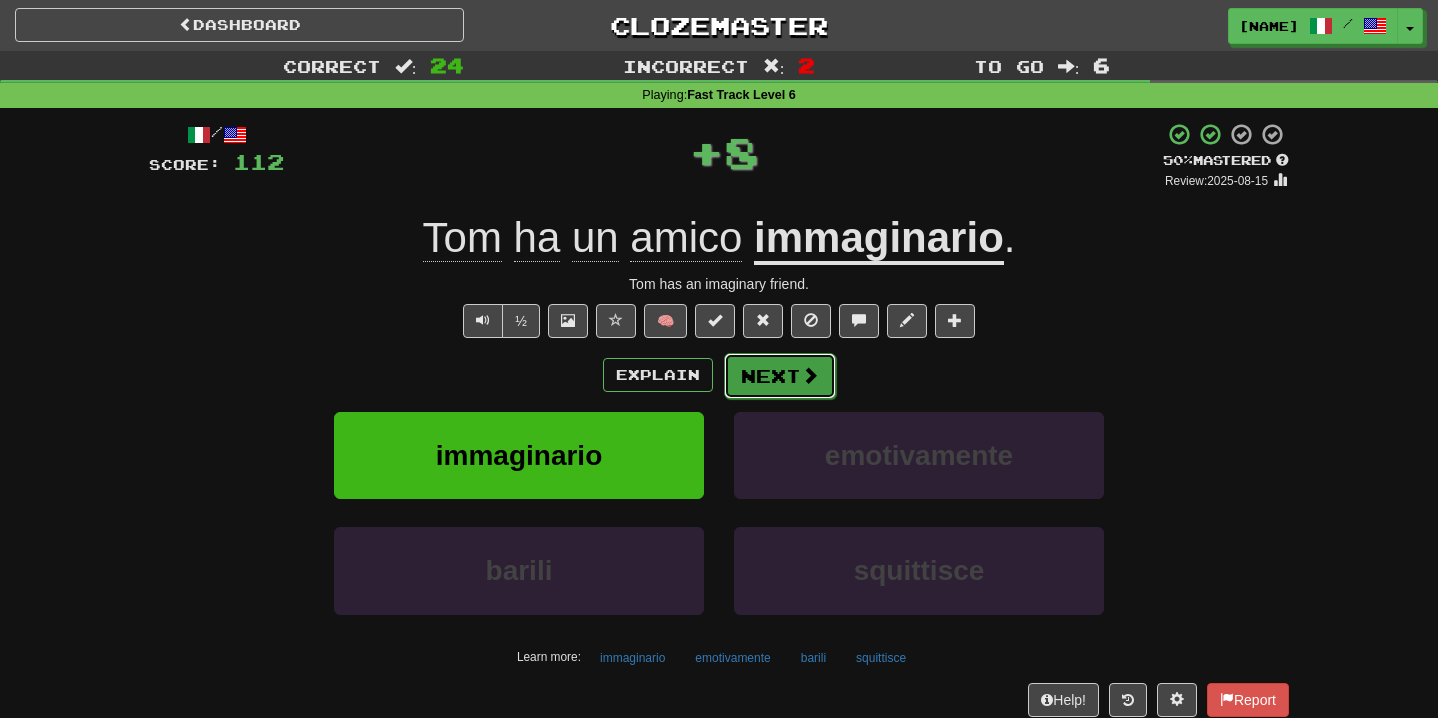 click on "Next" at bounding box center (780, 376) 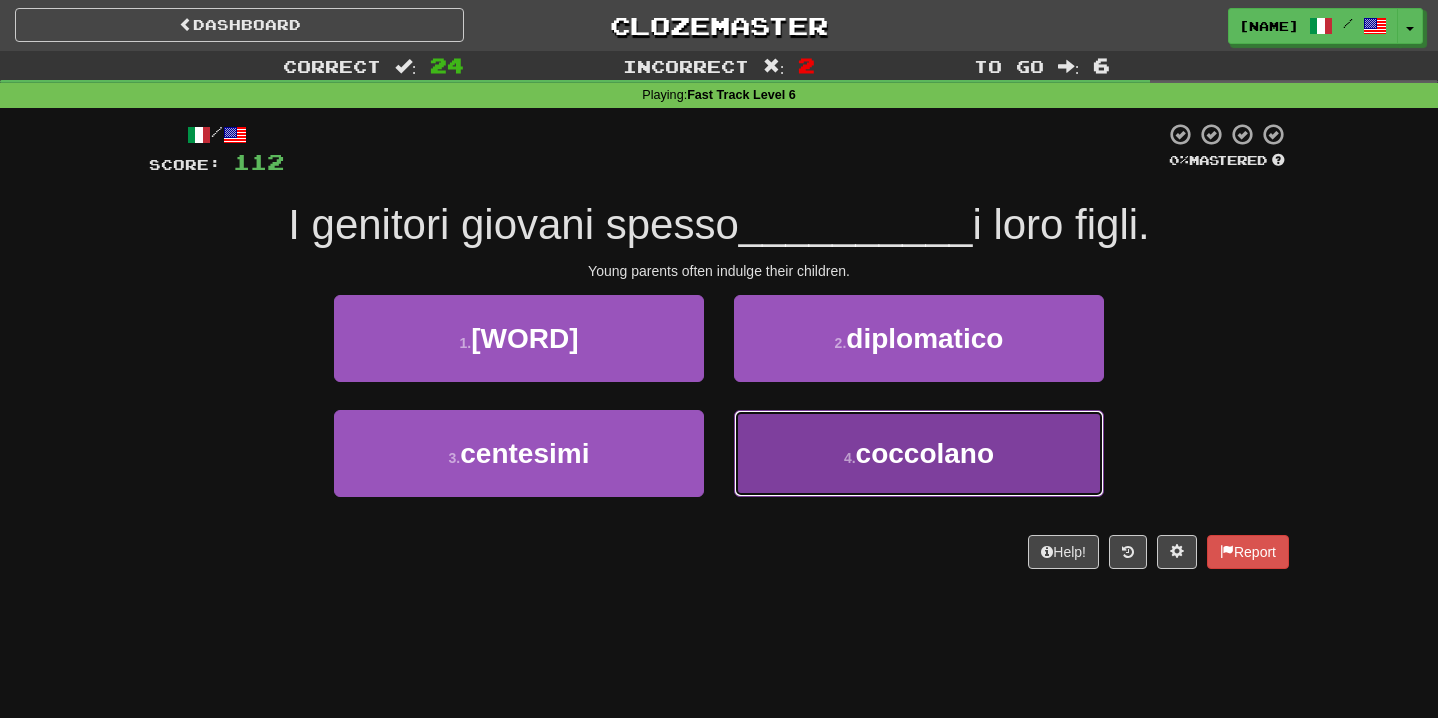 click on "4 . [WORD]" at bounding box center [919, 453] 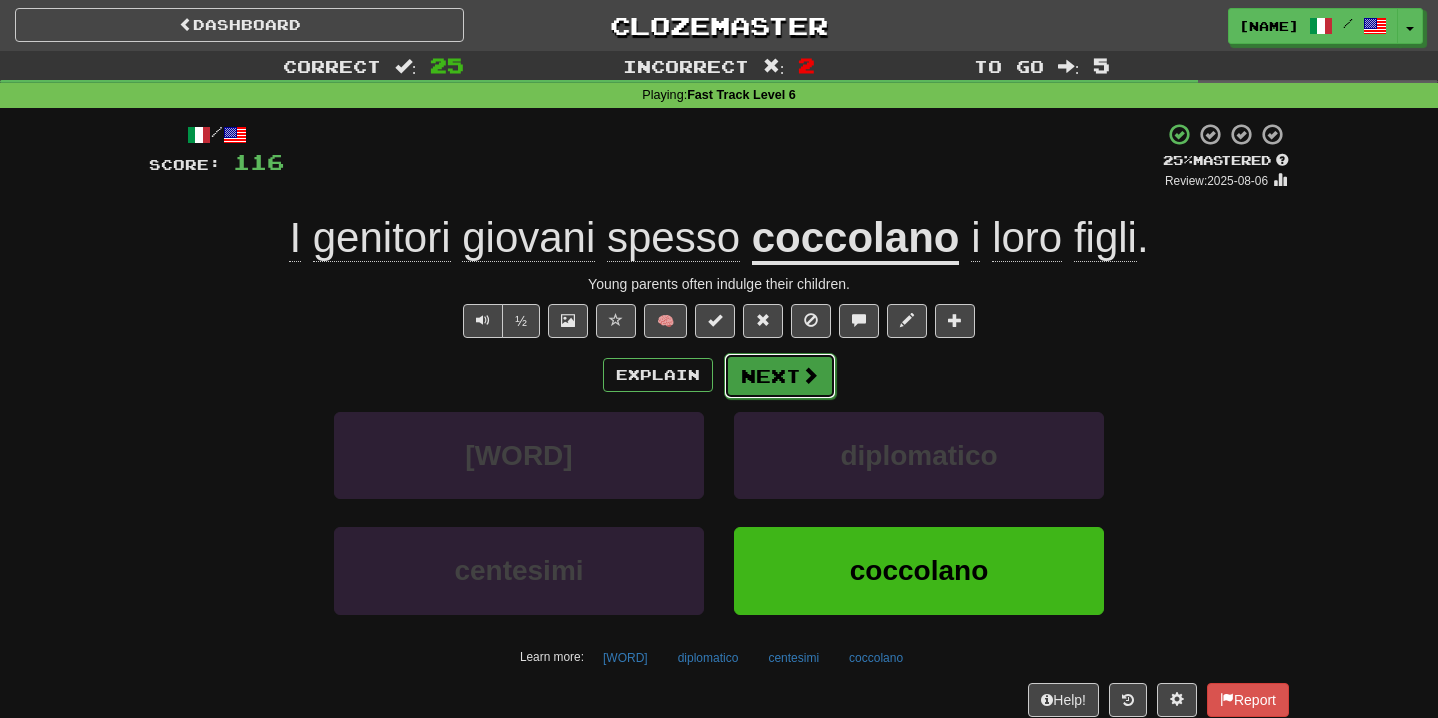 click at bounding box center [810, 375] 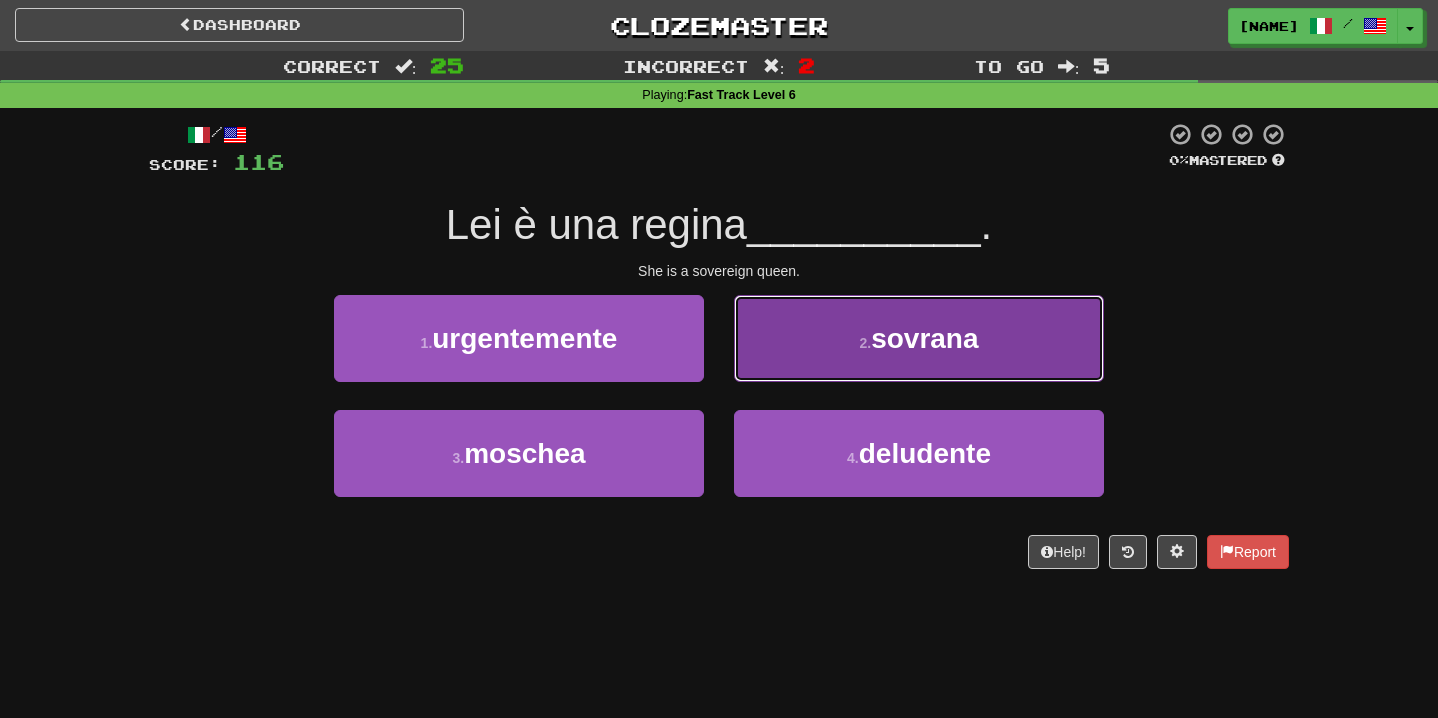 click on "2 . [WORD]" at bounding box center (919, 338) 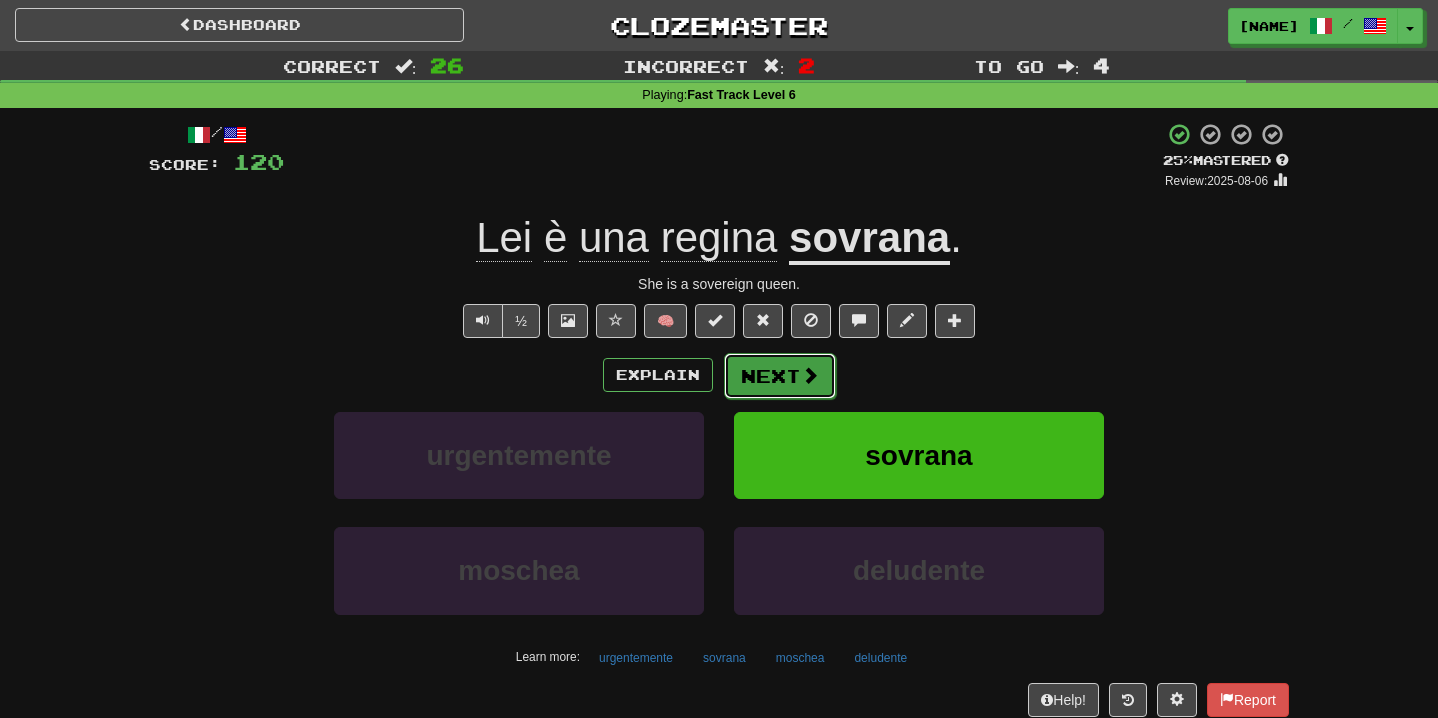 click on "Next" at bounding box center (780, 376) 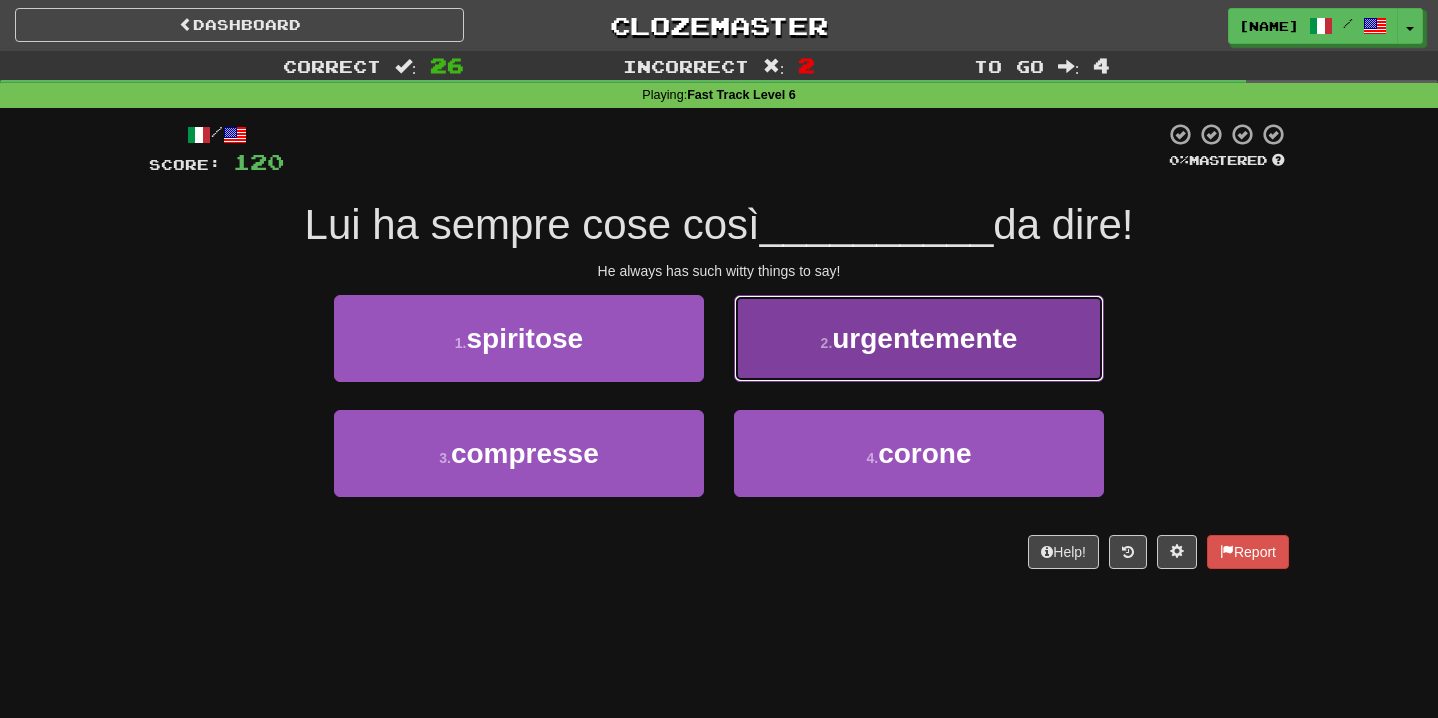 click on "2 . [WORD]" at bounding box center [919, 338] 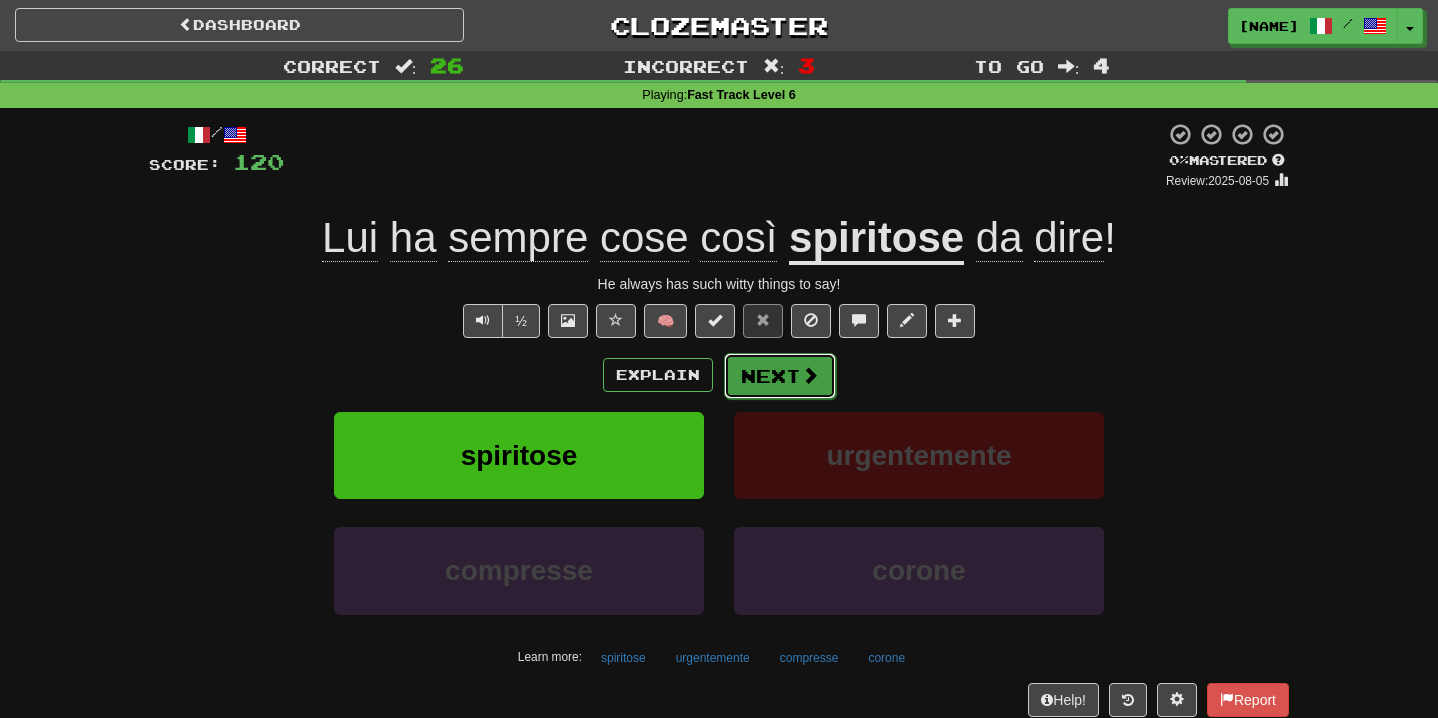 click on "Next" at bounding box center [780, 376] 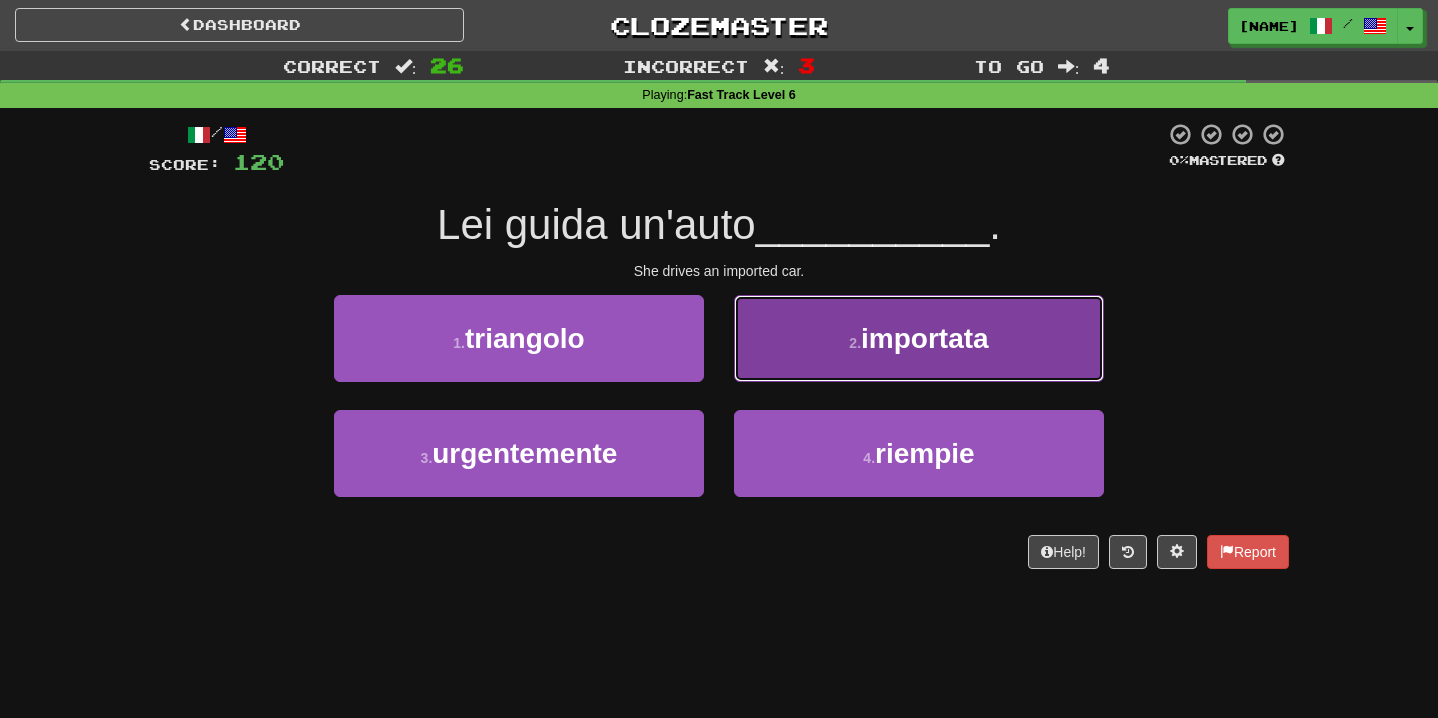 click on "2 . [WORD]" at bounding box center [919, 338] 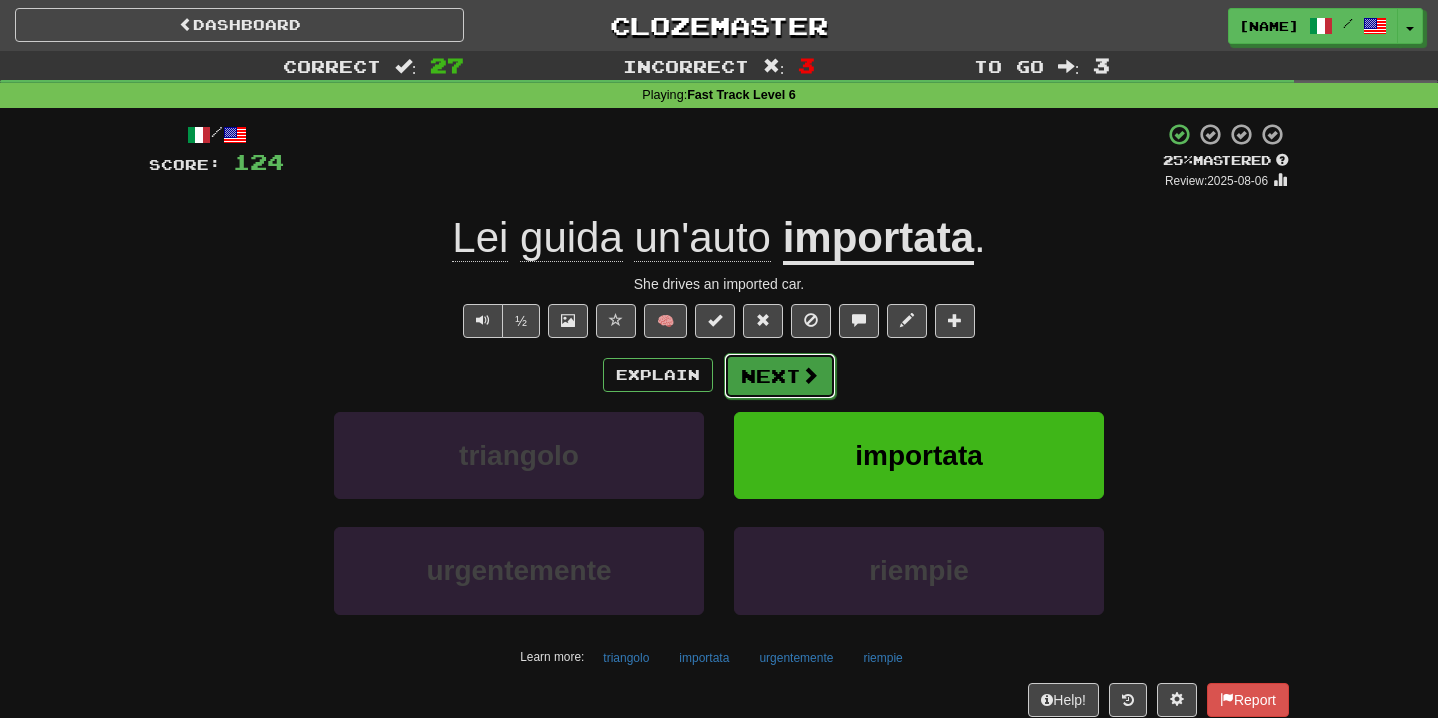 click on "Next" at bounding box center [780, 376] 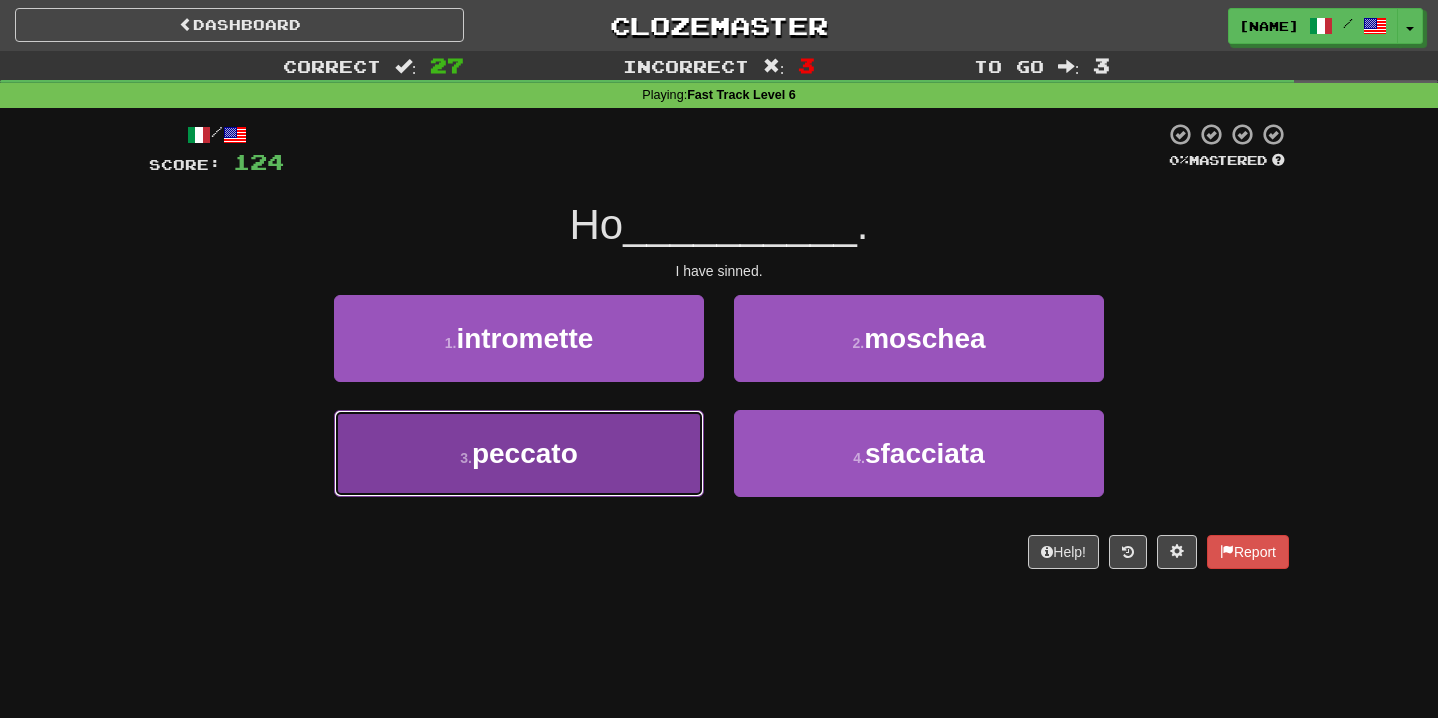 click on "3 .  peccato" at bounding box center (519, 453) 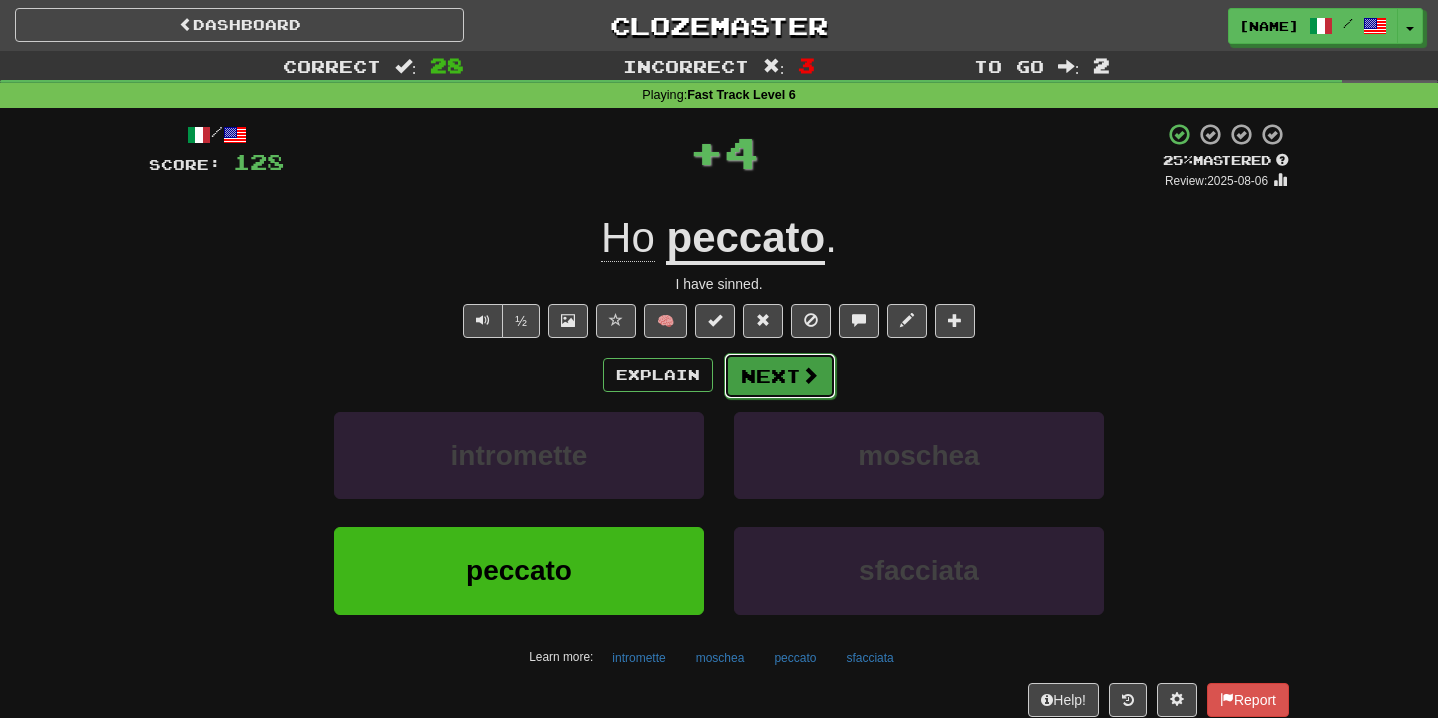 click at bounding box center (810, 375) 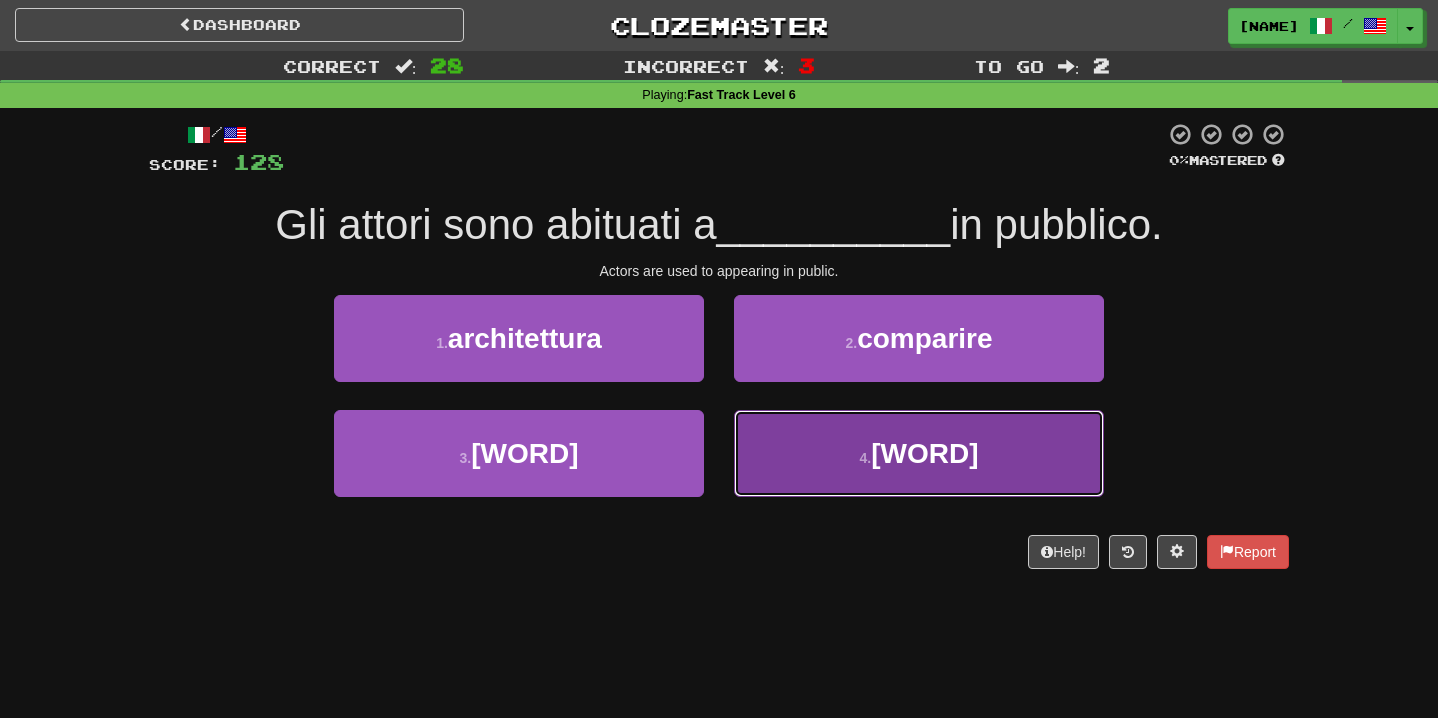 click on "4 . [WORD]" at bounding box center [919, 453] 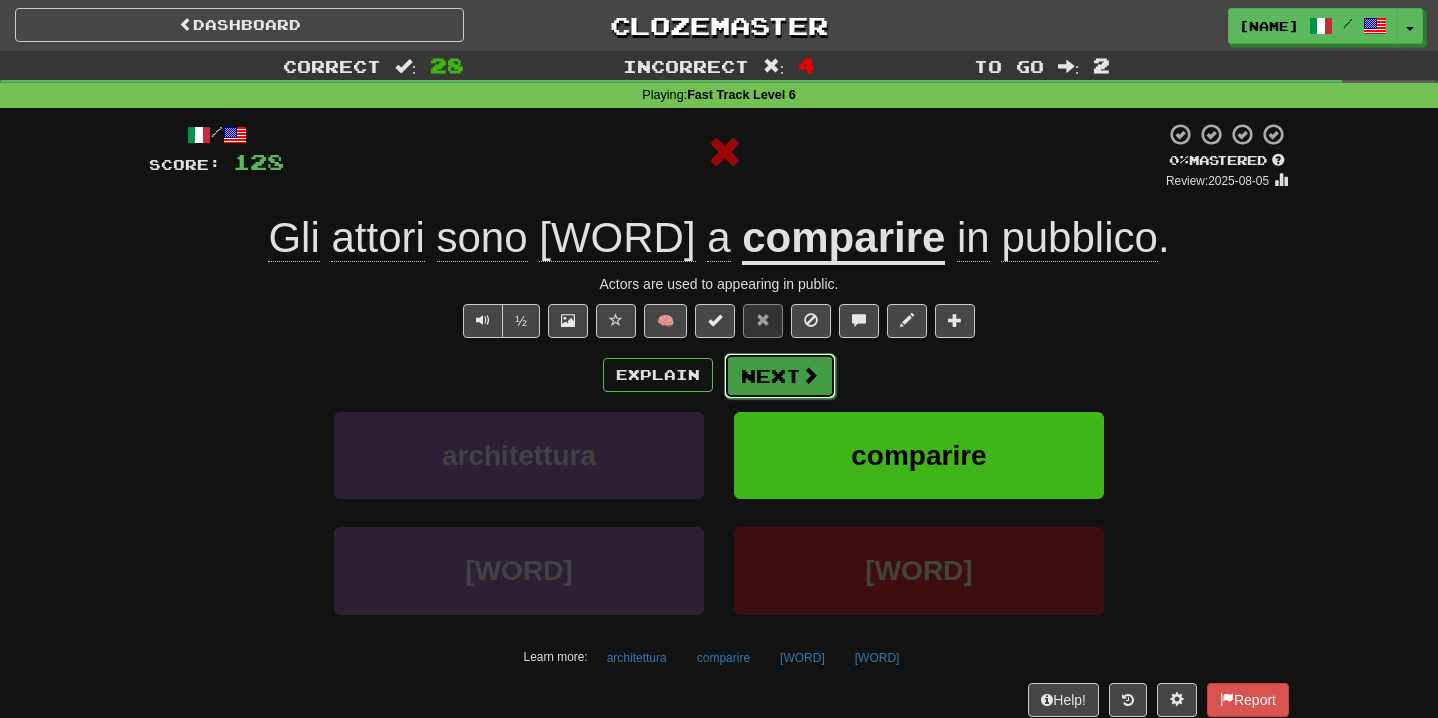 click on "Next" at bounding box center [780, 376] 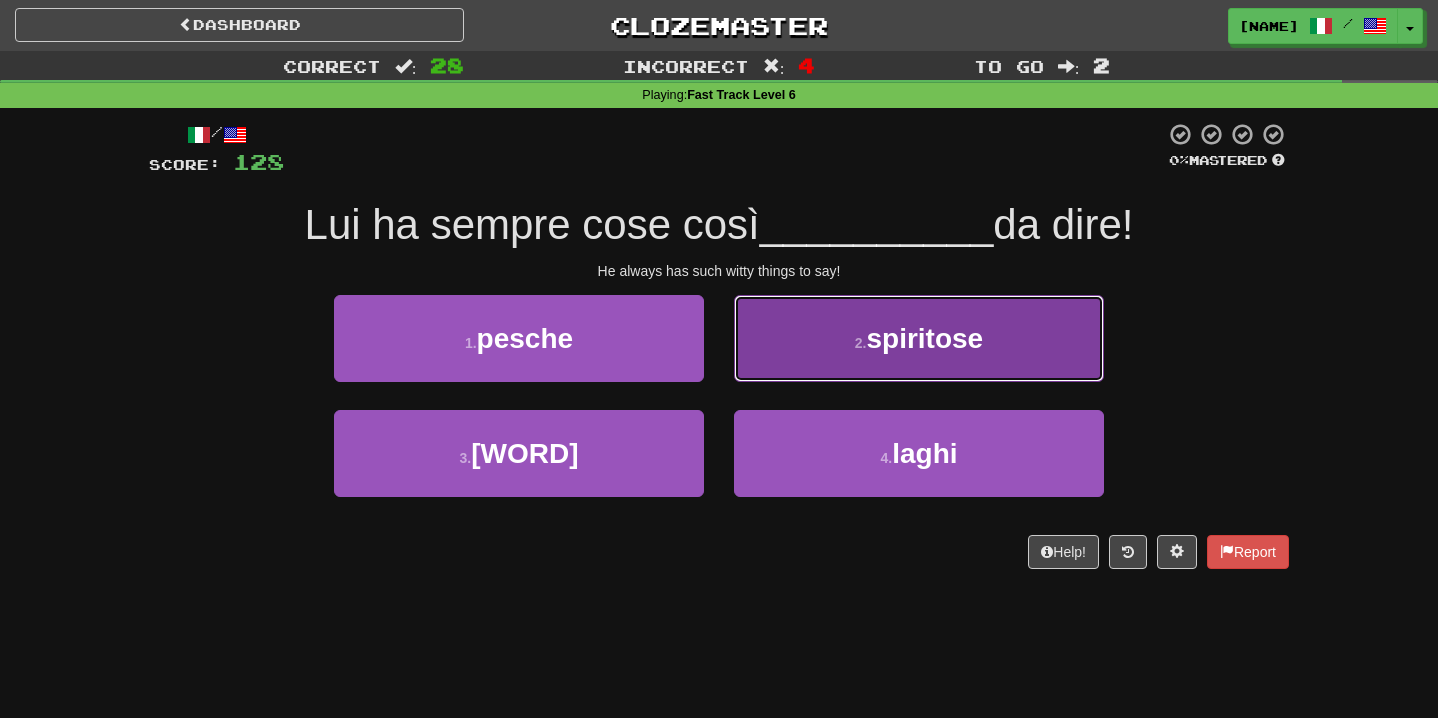 click on "2 . [WORD]" at bounding box center (919, 338) 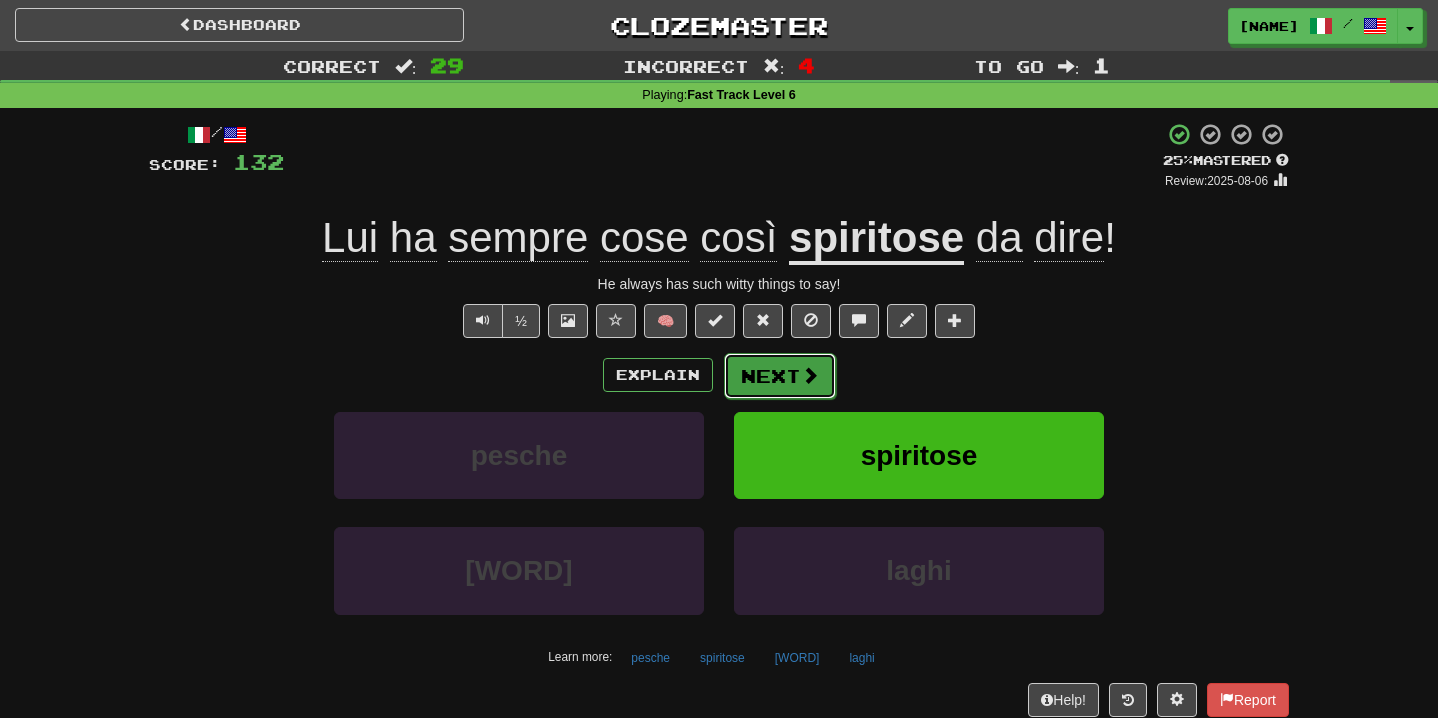 click at bounding box center (810, 375) 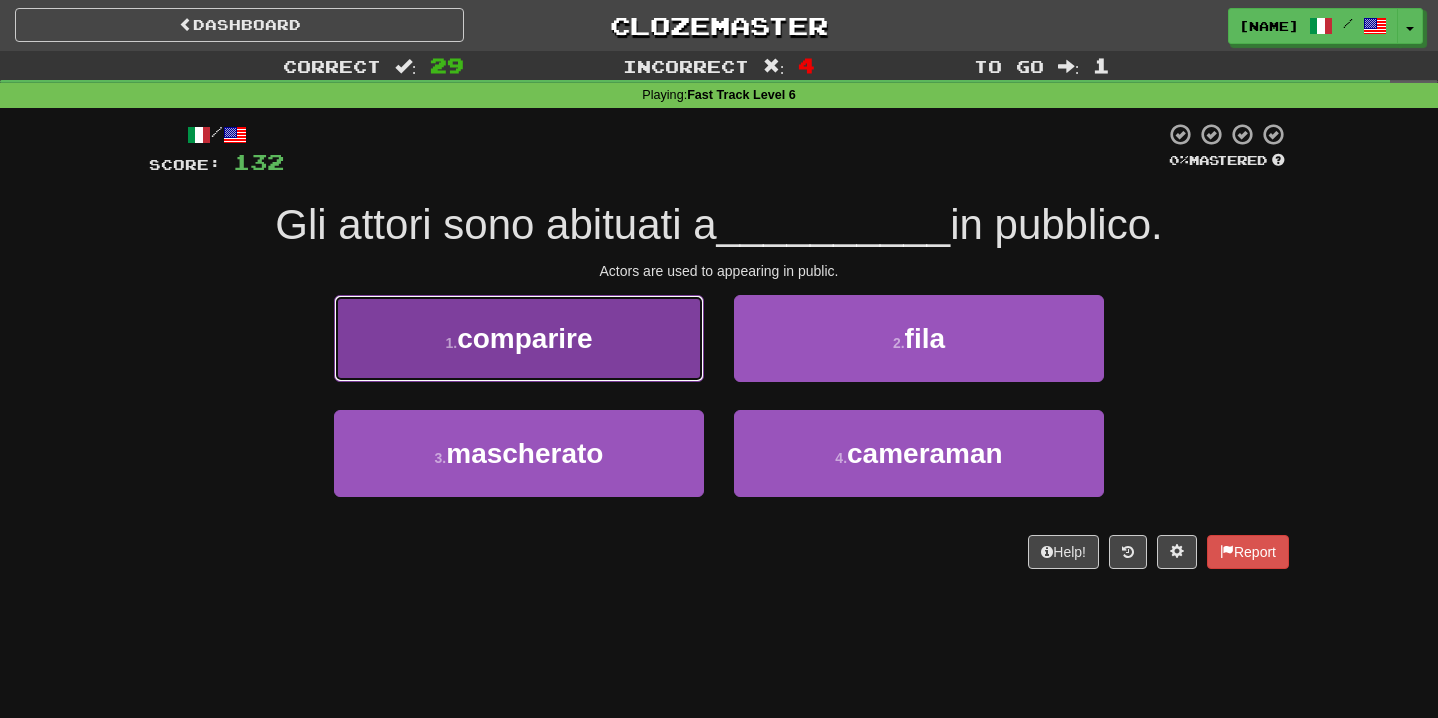 click on "1 . [WORD]" at bounding box center [519, 338] 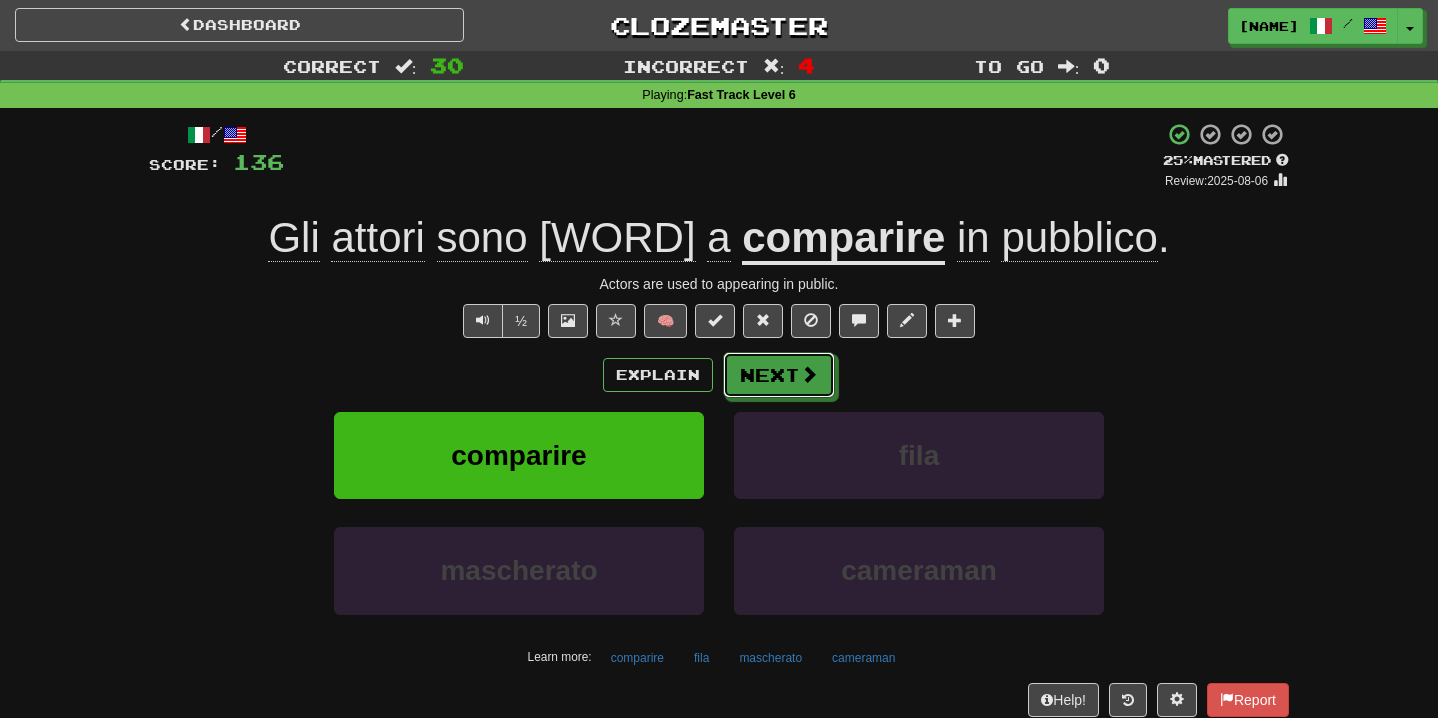 click on "Next" at bounding box center (779, 375) 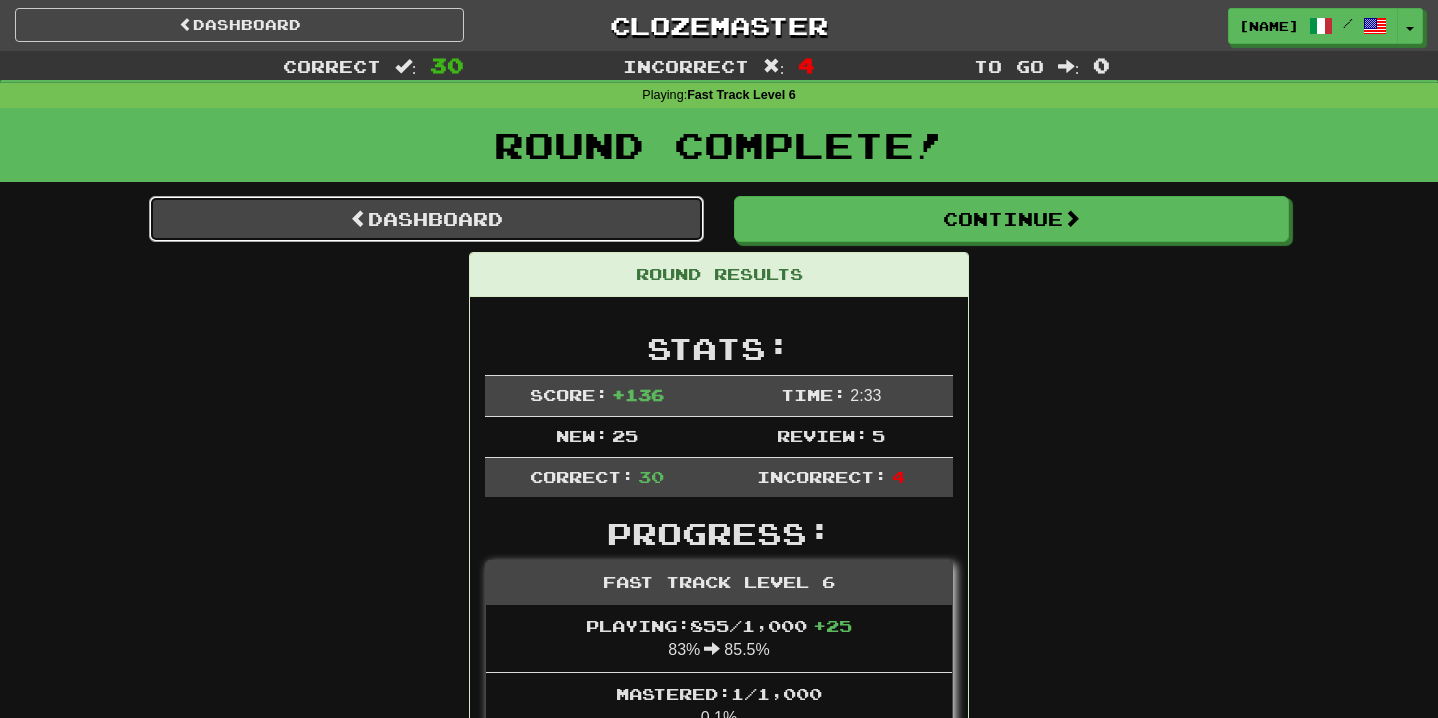 click on "Dashboard" at bounding box center [426, 219] 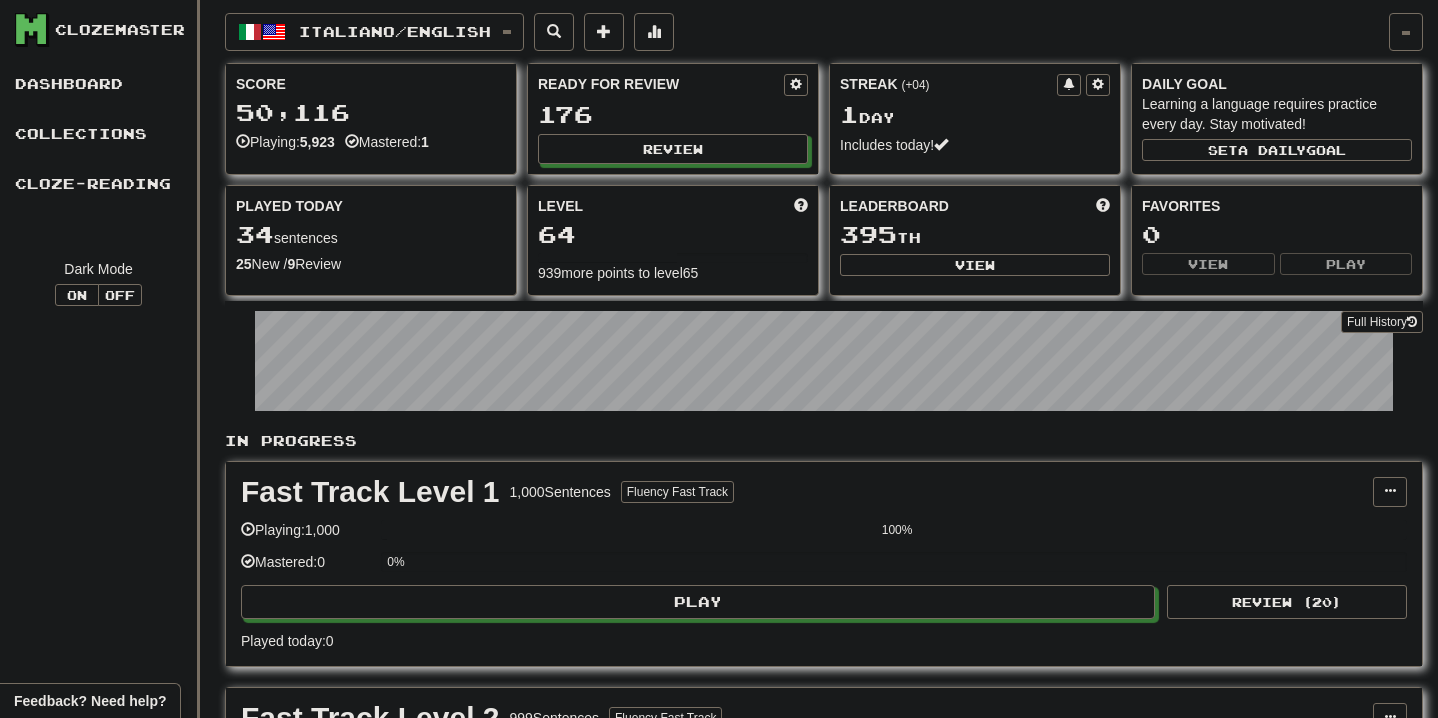 scroll, scrollTop: 0, scrollLeft: 0, axis: both 